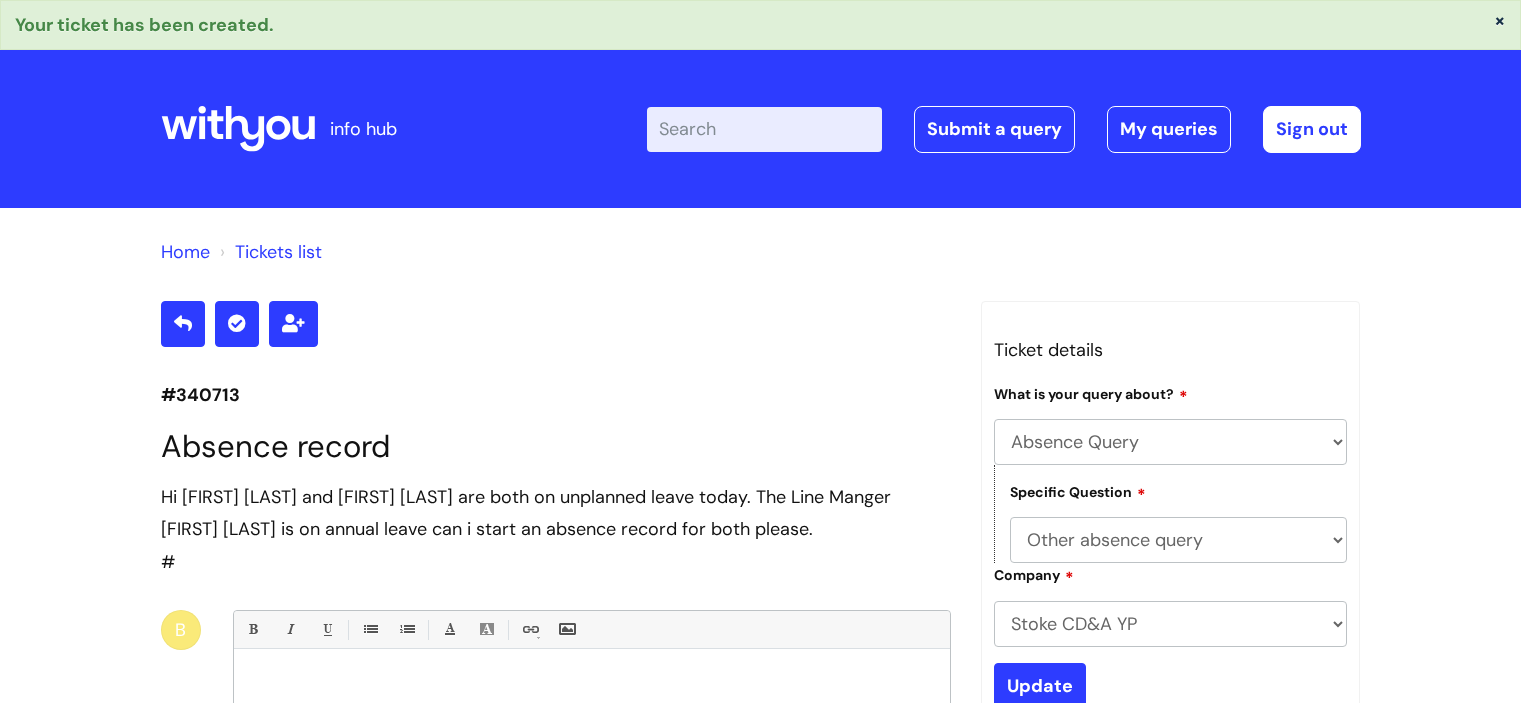 select on "Absence Query" 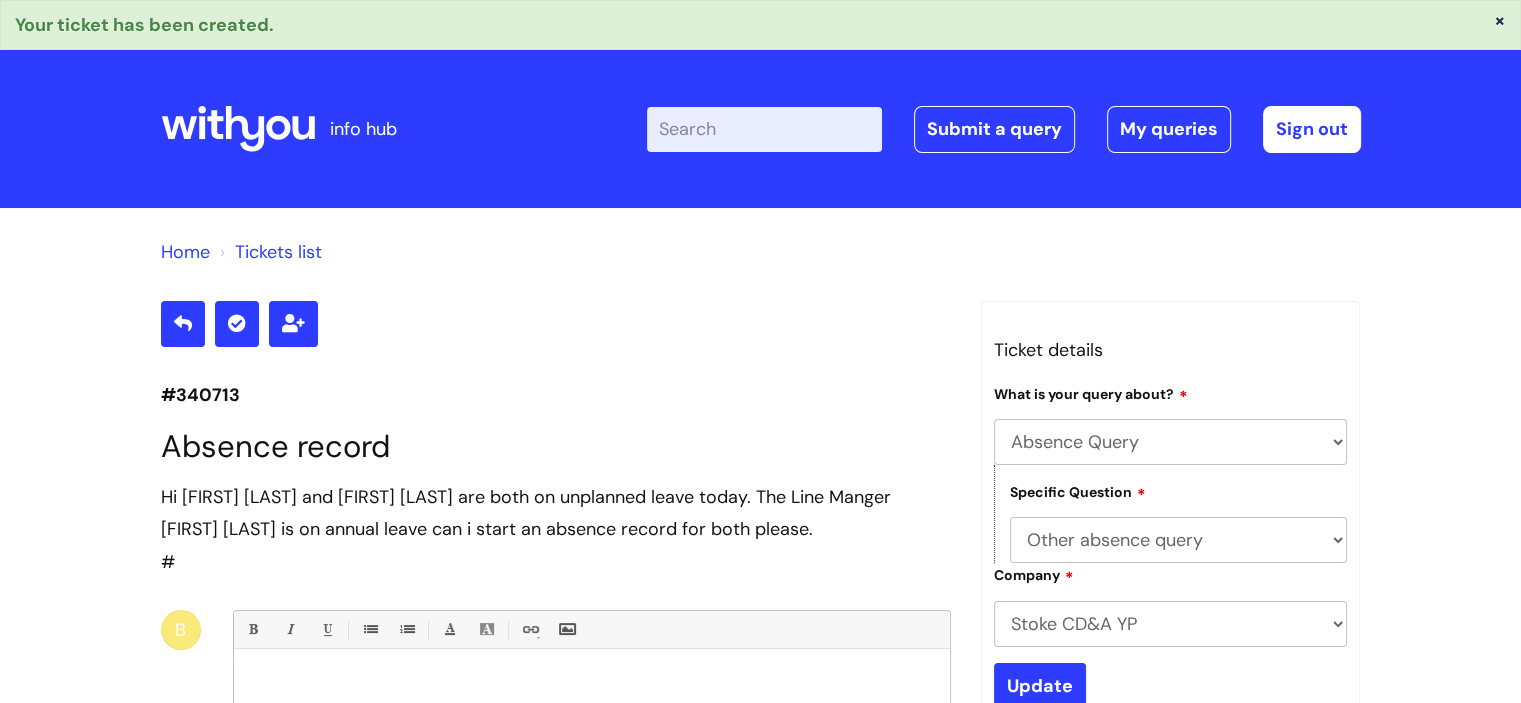 click on "Enter your search term here..." at bounding box center [764, 129] 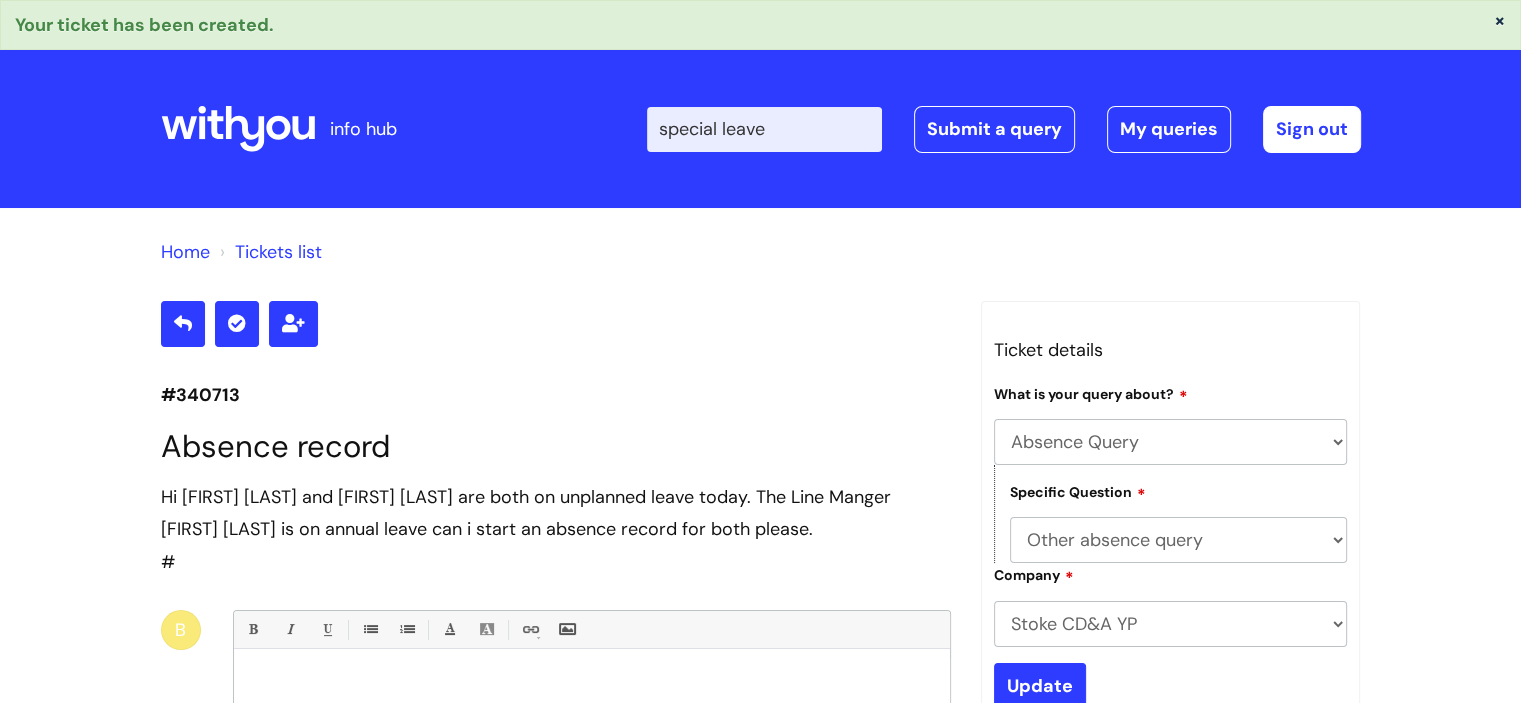 type on "special leave" 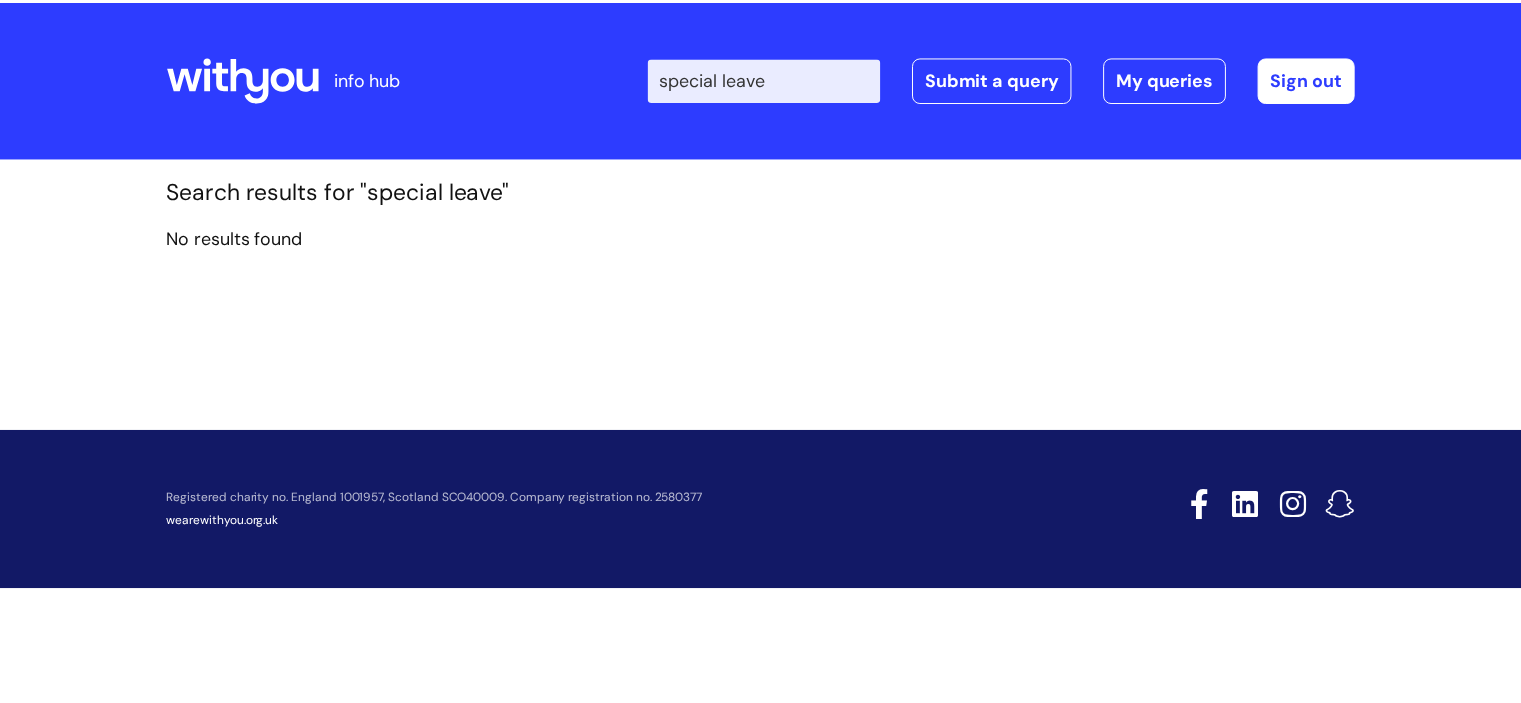 scroll, scrollTop: 0, scrollLeft: 0, axis: both 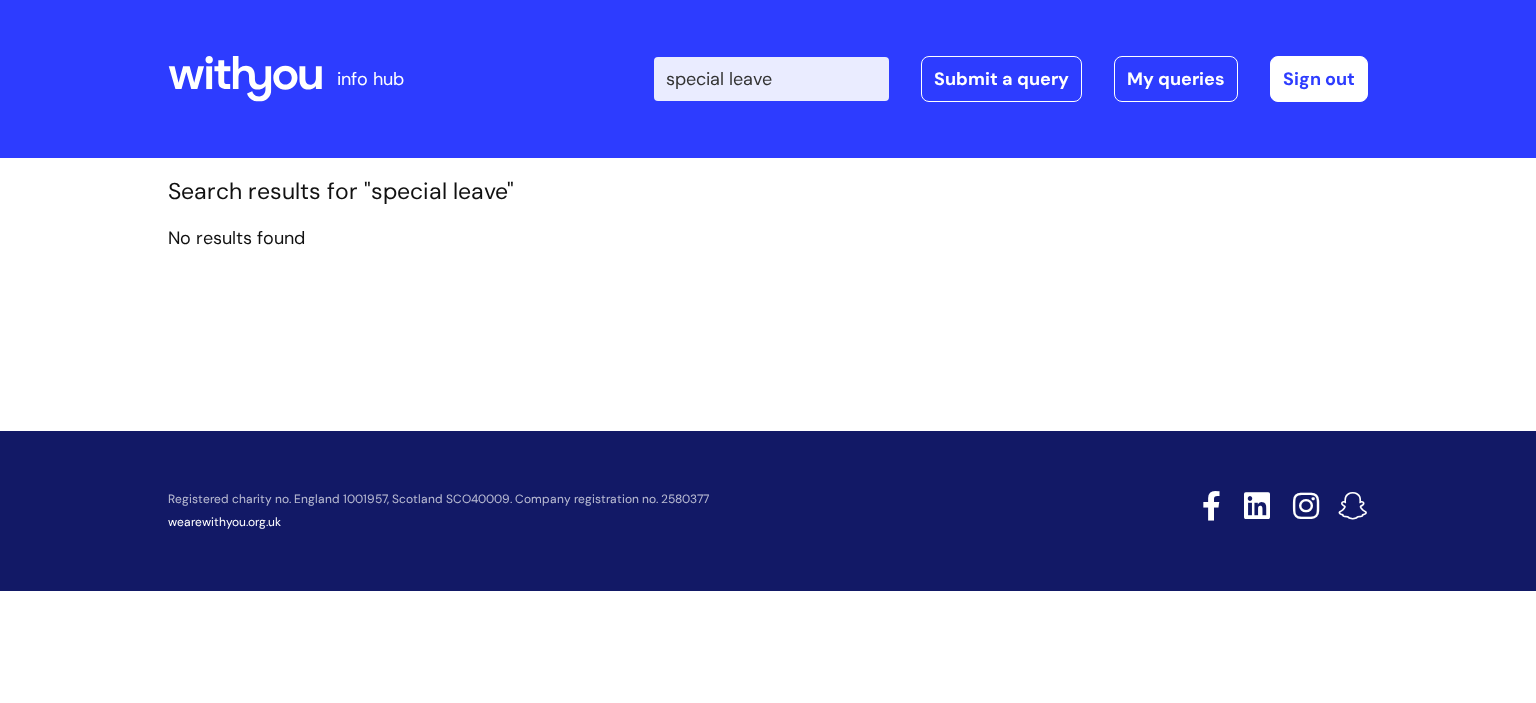 click on "special leave" at bounding box center (771, 79) 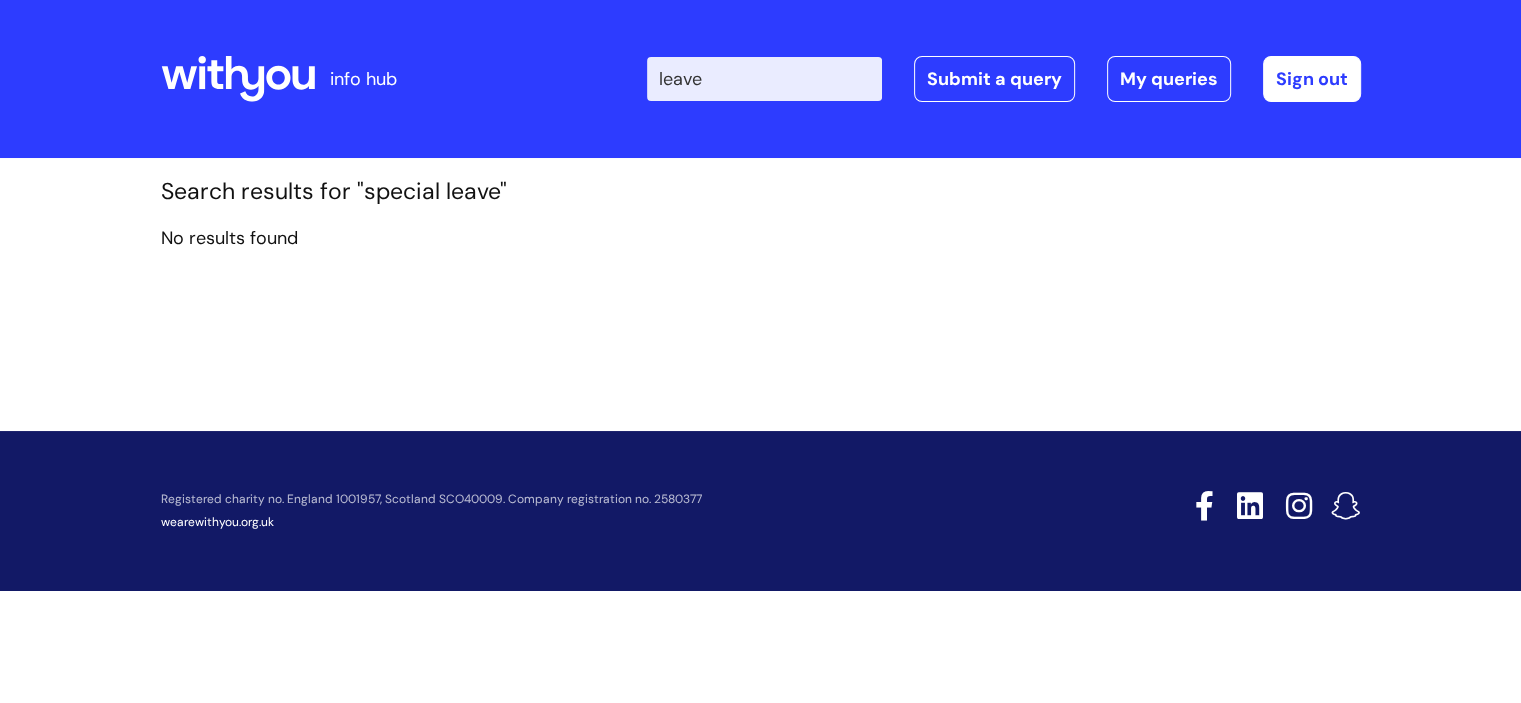 type on "leave" 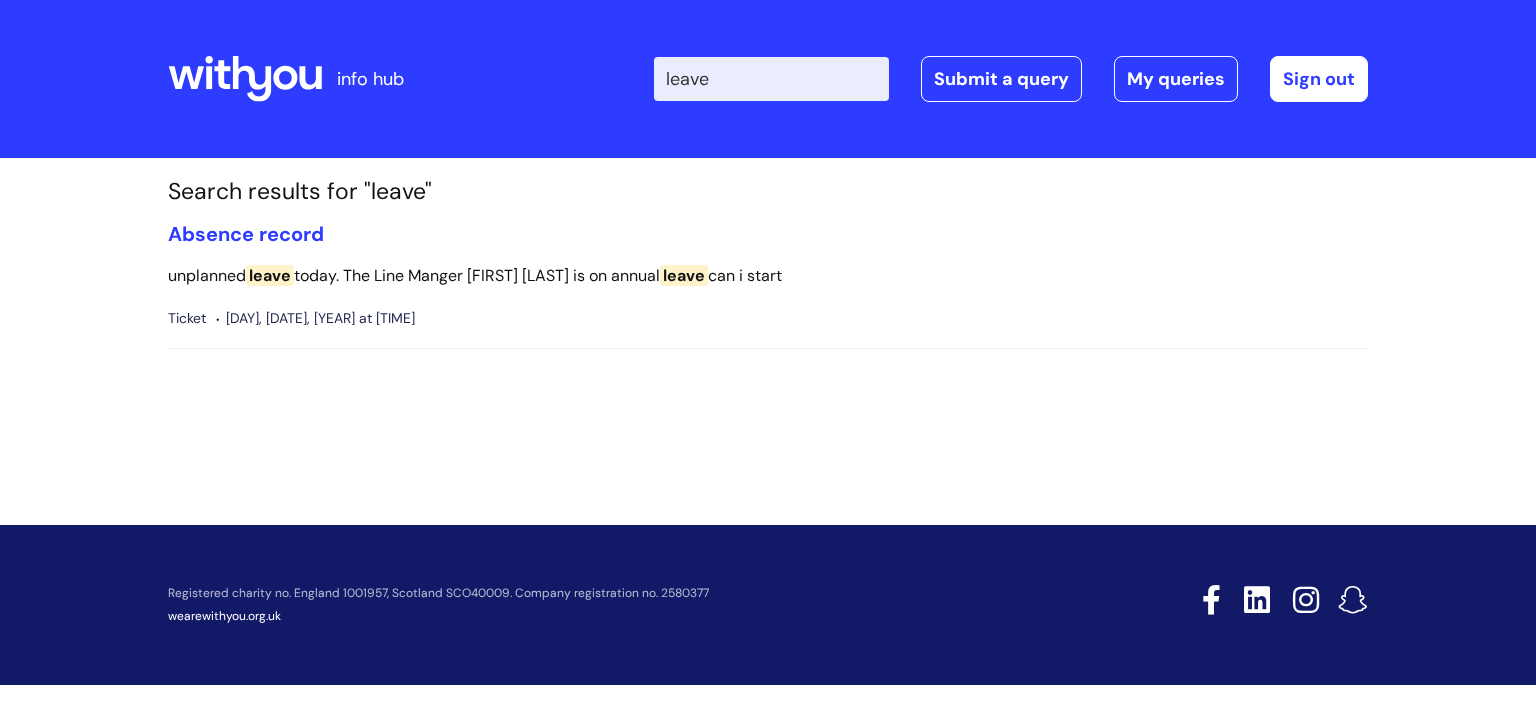 scroll, scrollTop: 0, scrollLeft: 0, axis: both 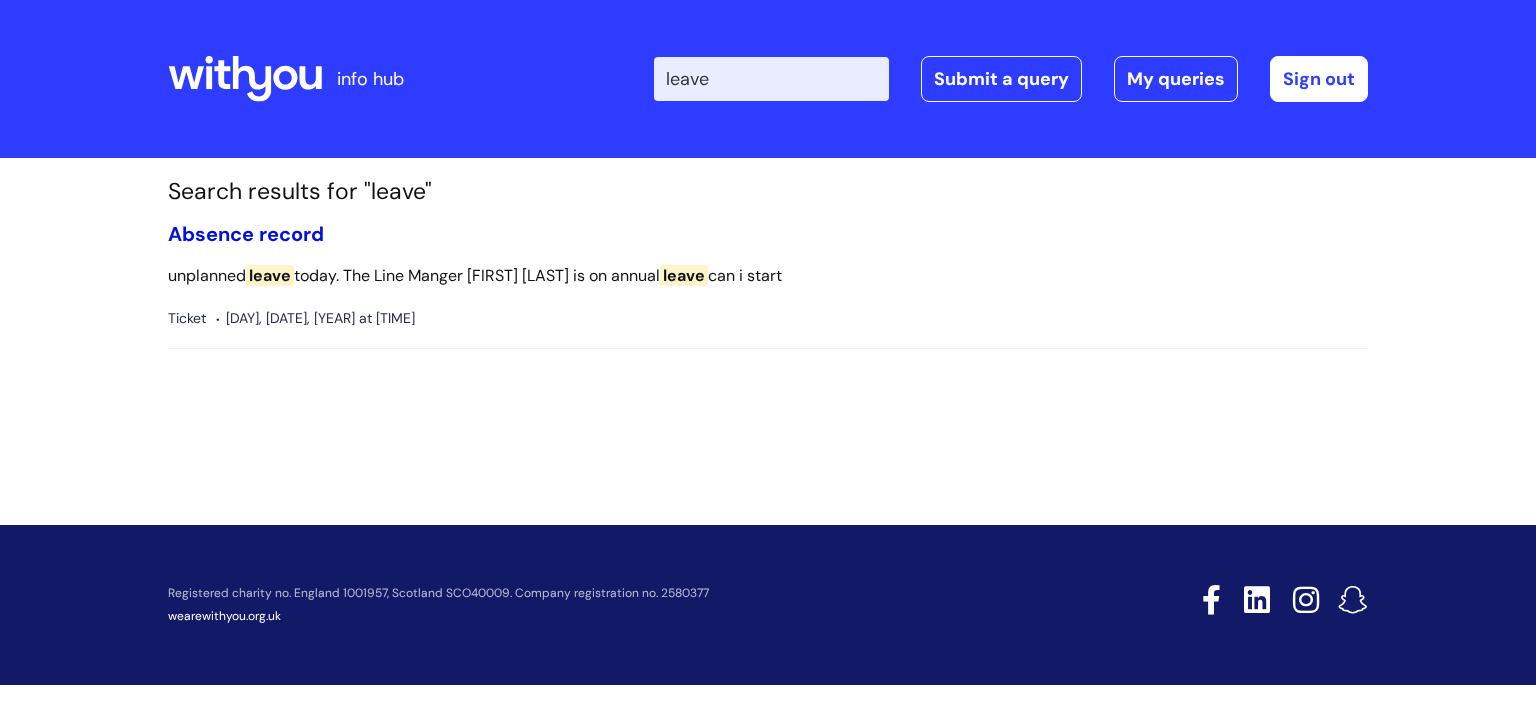 click on "Absence record" at bounding box center (246, 234) 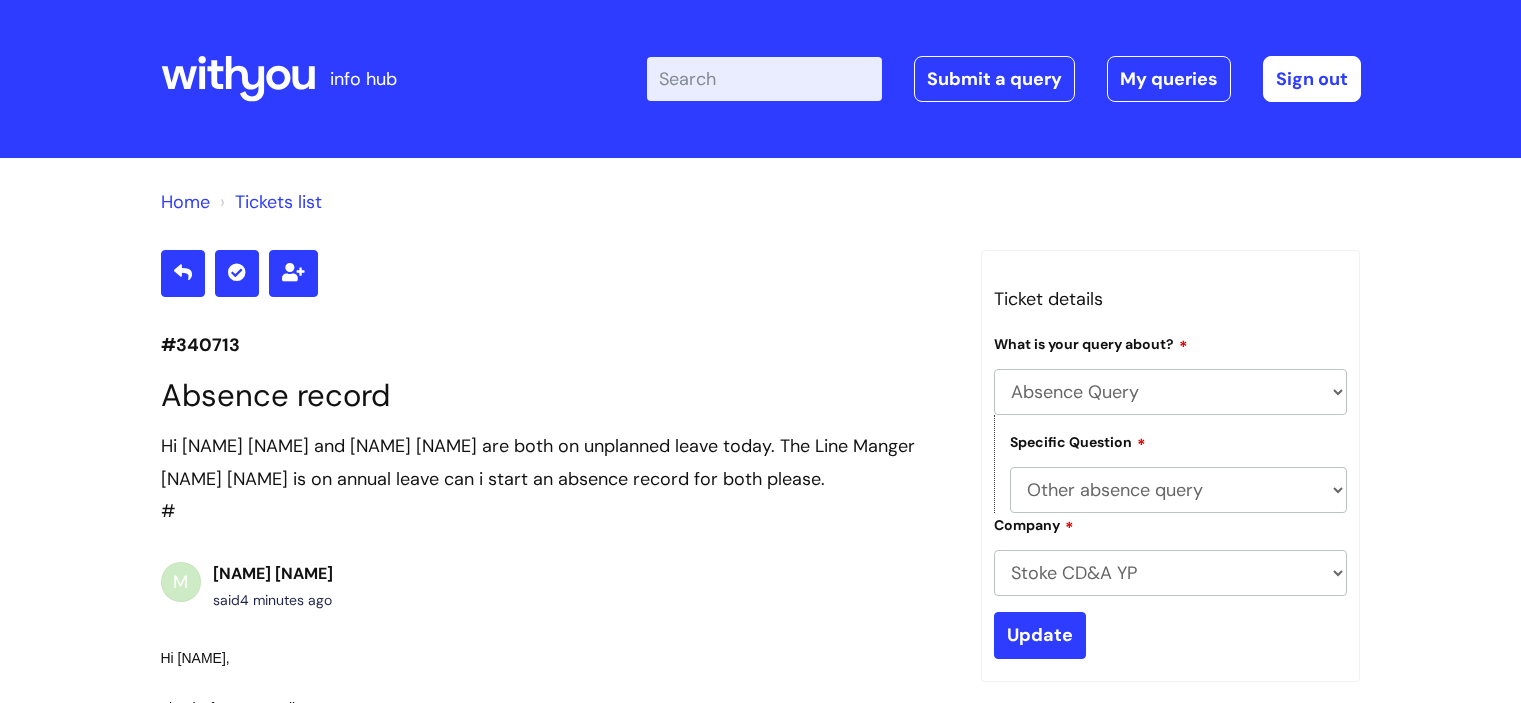 select on "Absence Query" 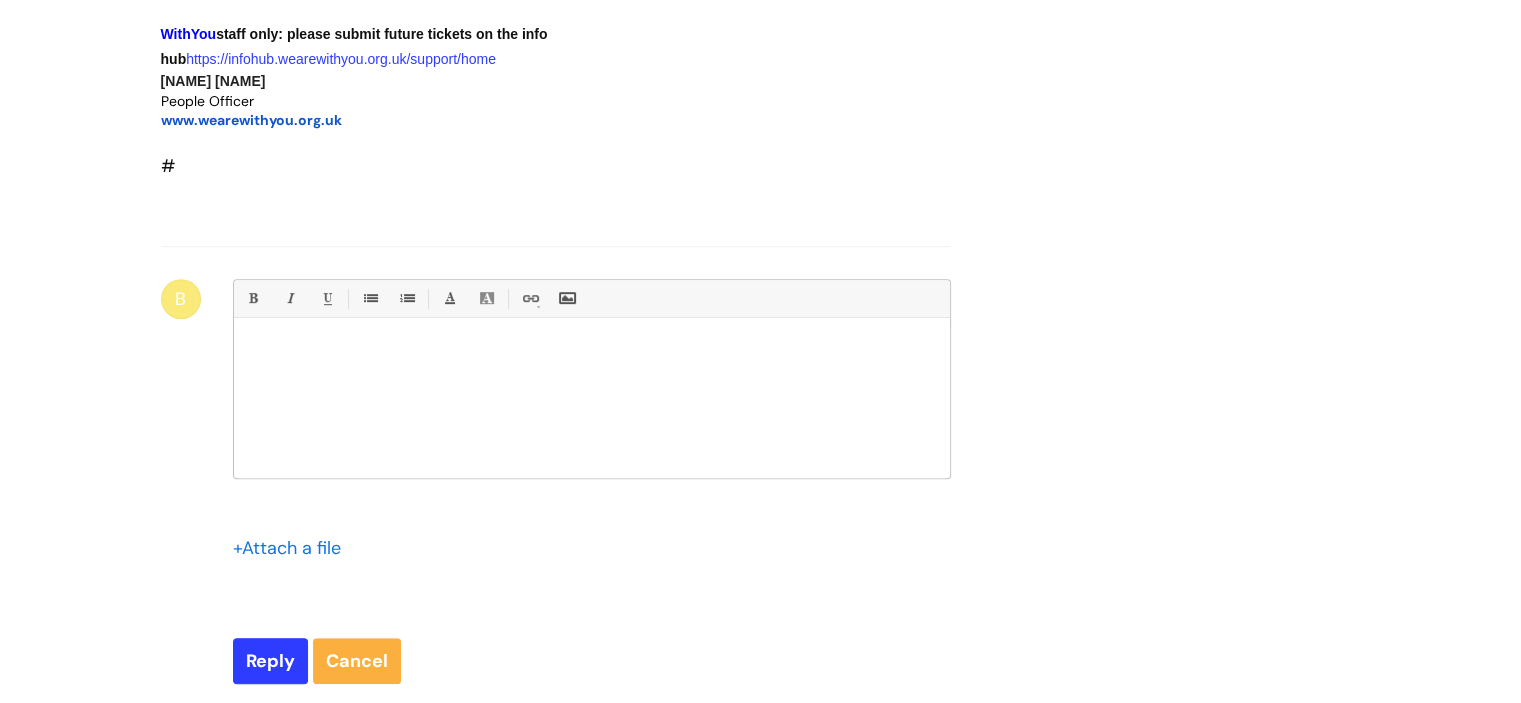 scroll, scrollTop: 825, scrollLeft: 0, axis: vertical 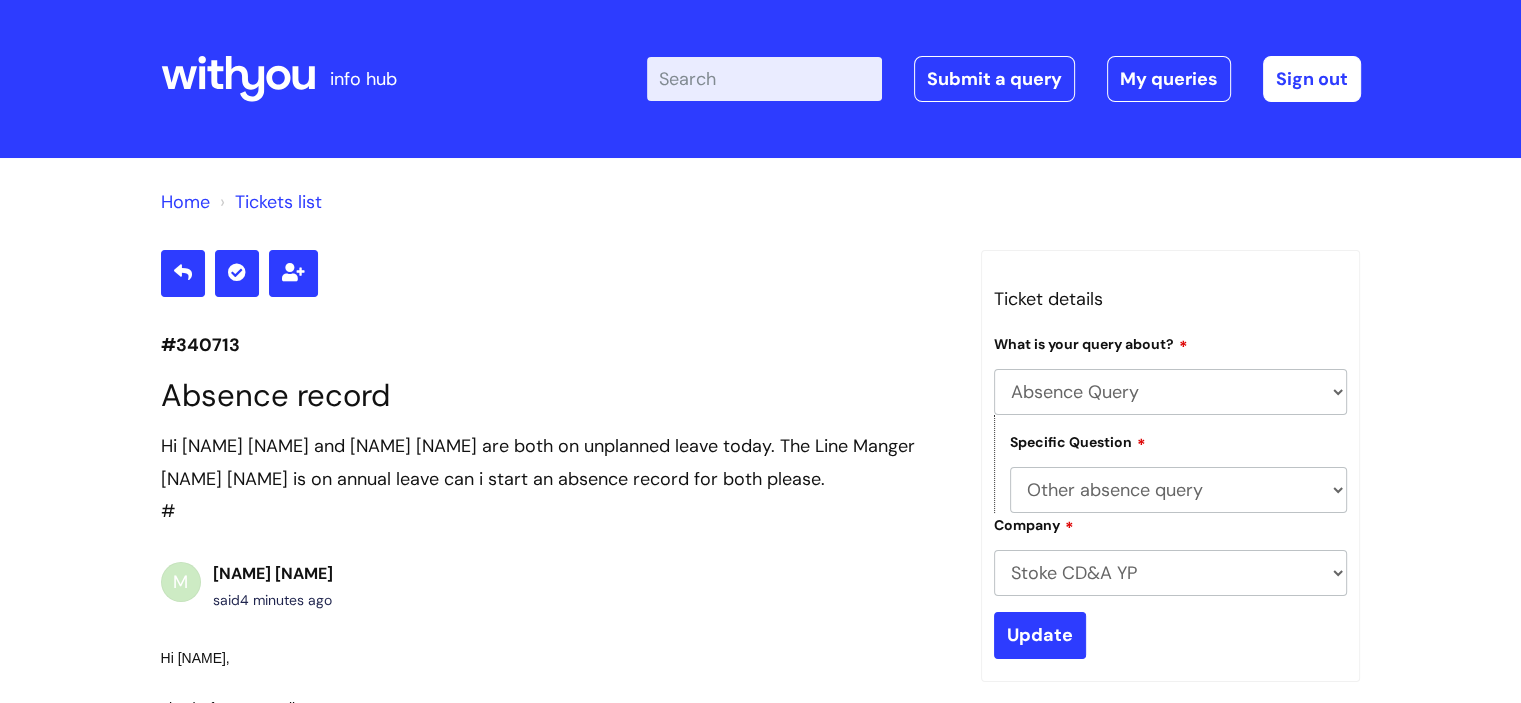click on "Enter your search term here...
Search
Submit a query
My queries
Welcome  Benedicte Lenga     |   -  Sign out" at bounding box center (910, 79) 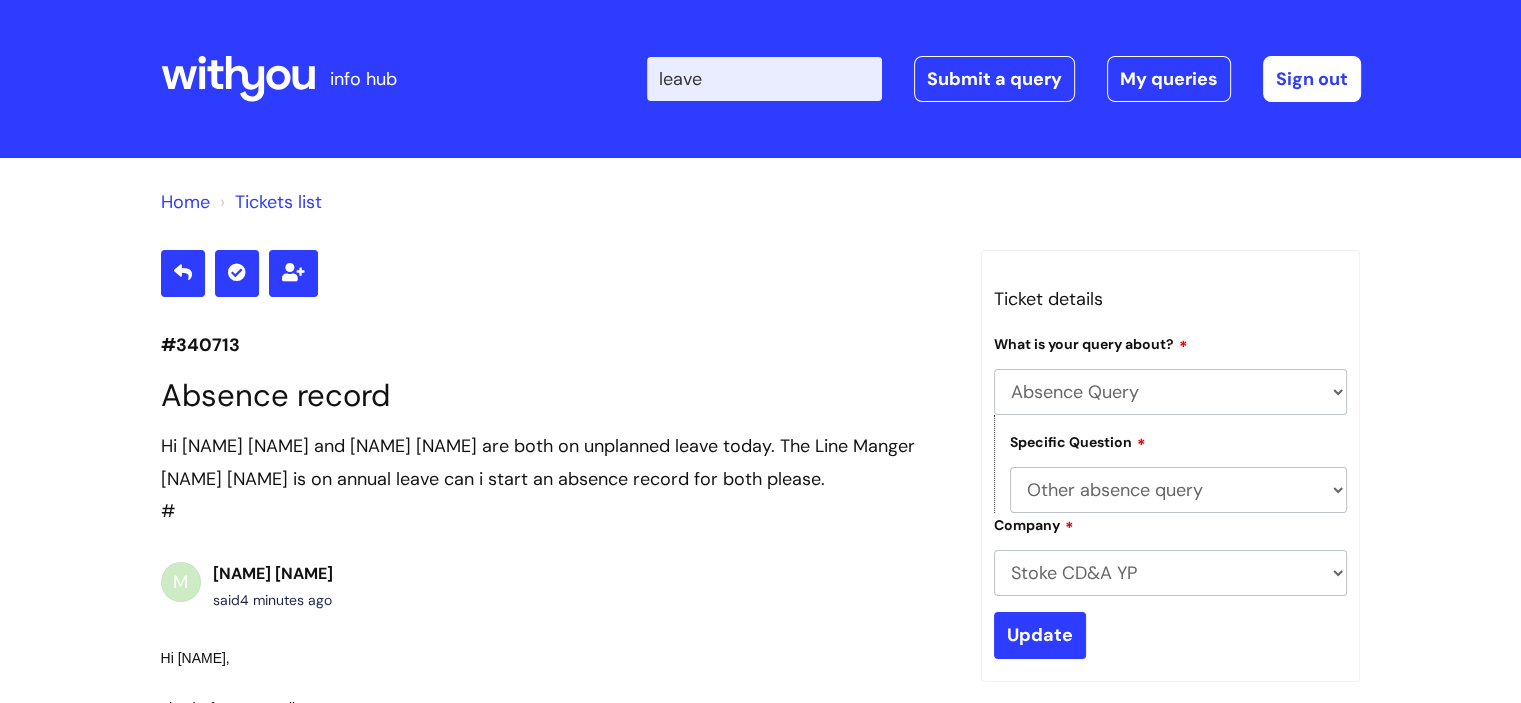 type on "leave" 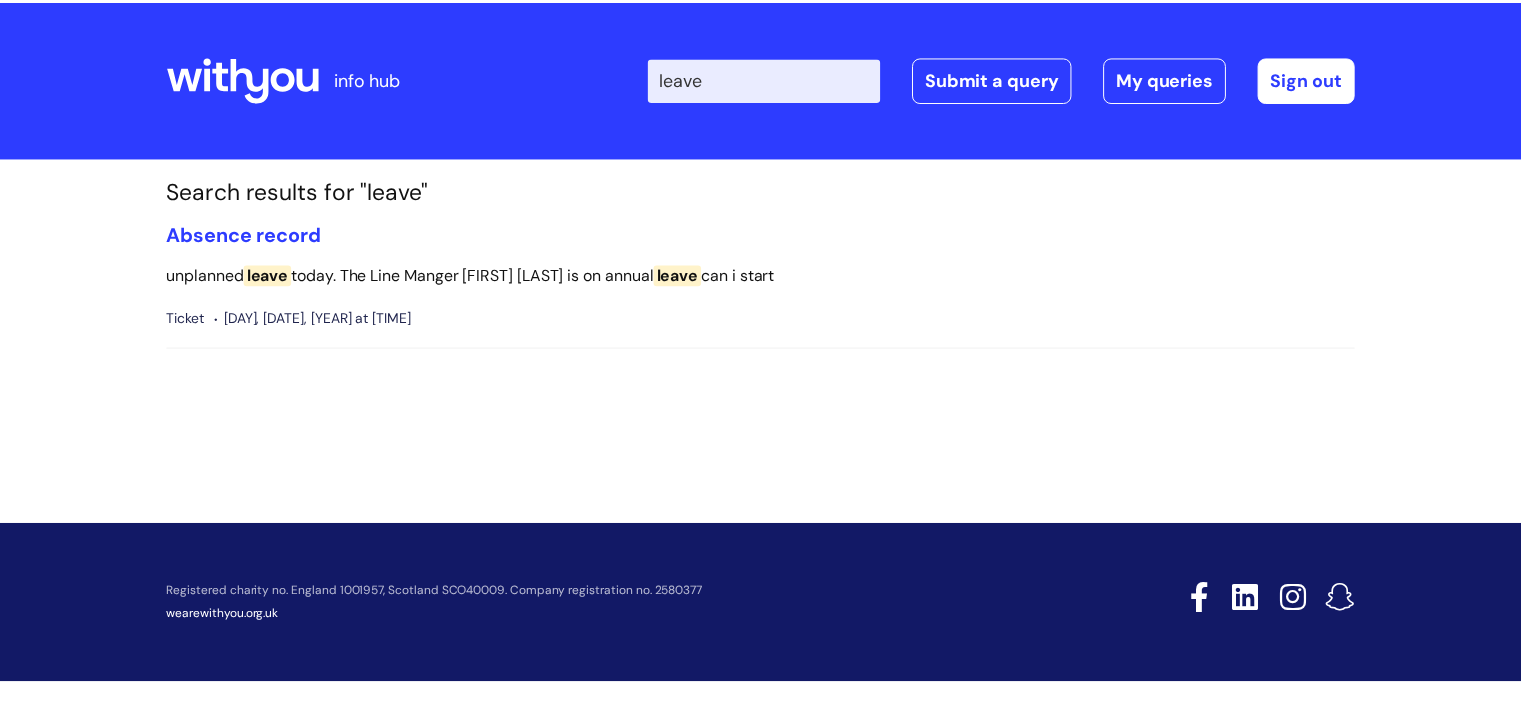 scroll, scrollTop: 0, scrollLeft: 0, axis: both 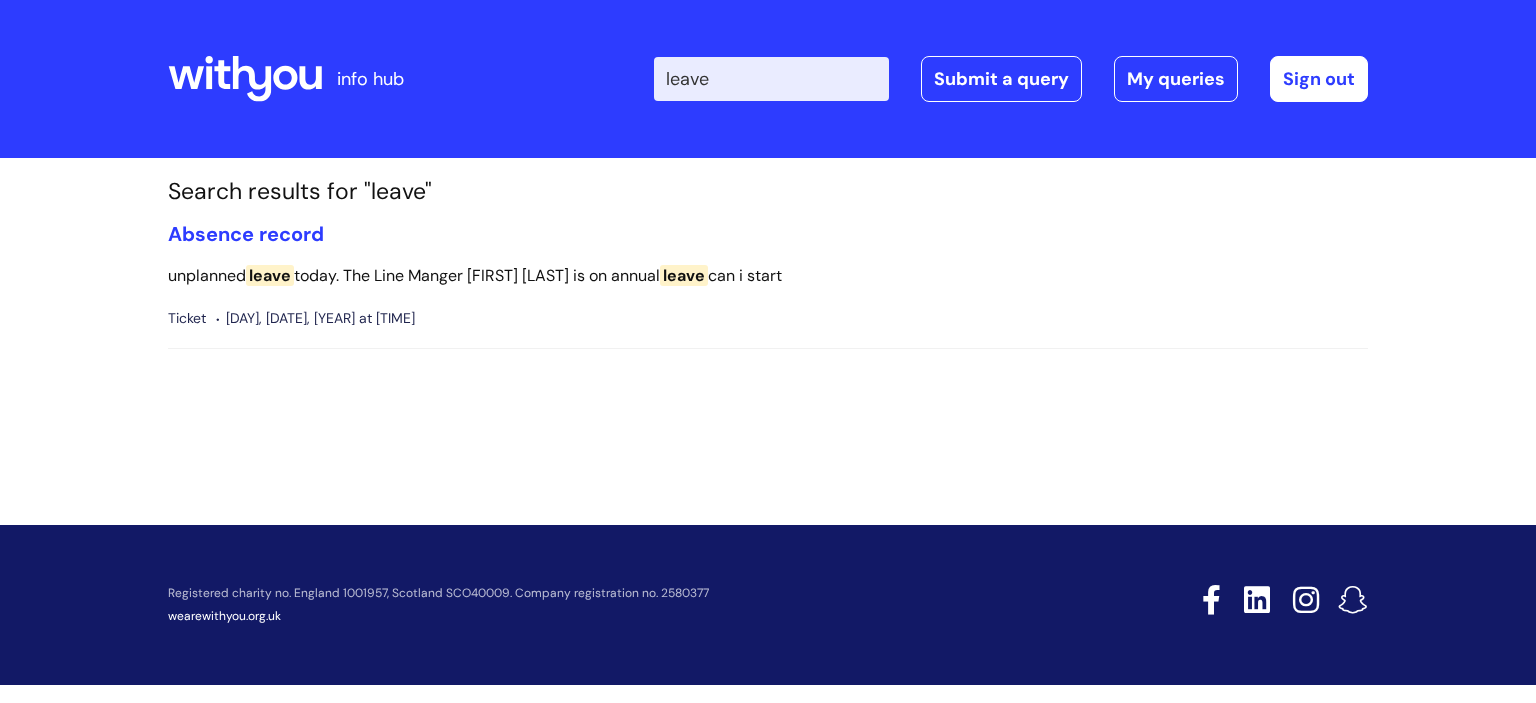click on "leave" at bounding box center [771, 79] 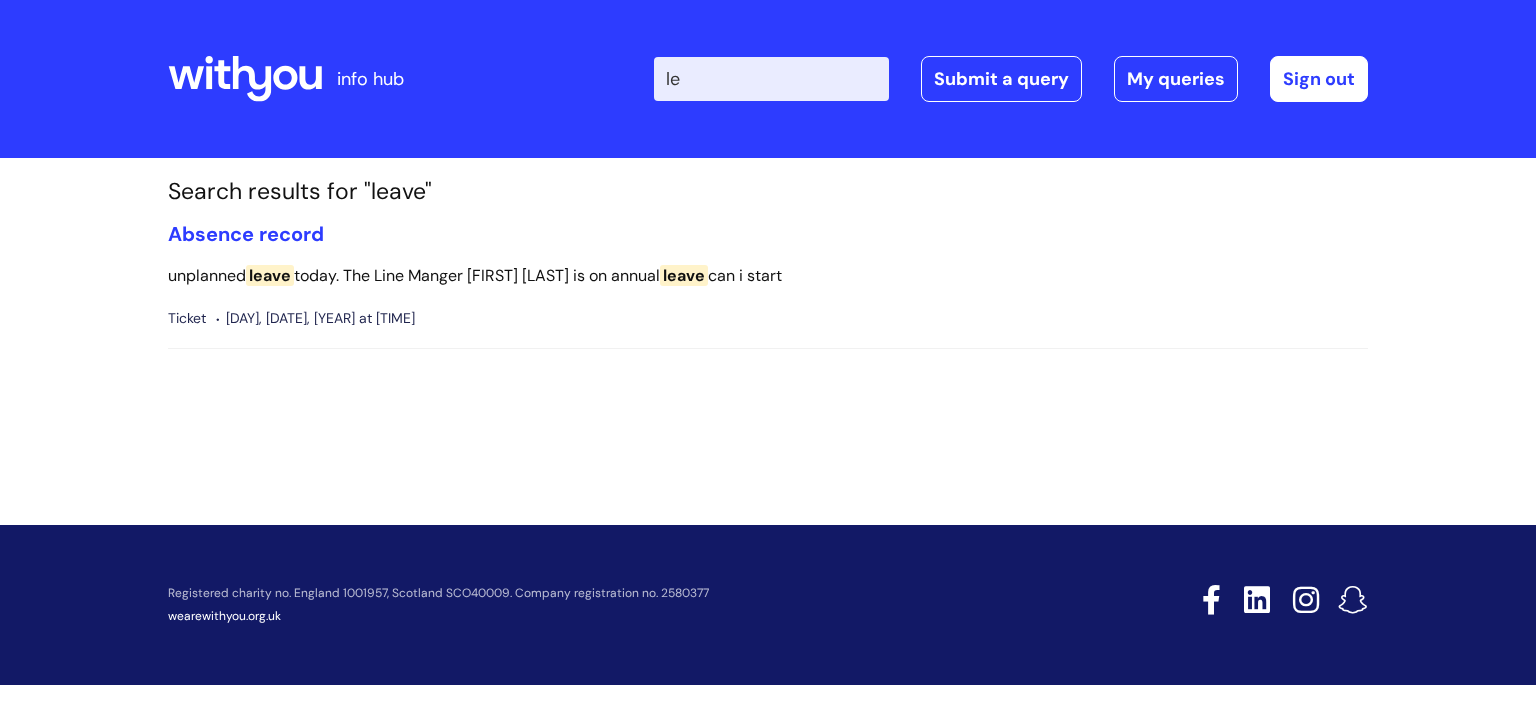type on "l" 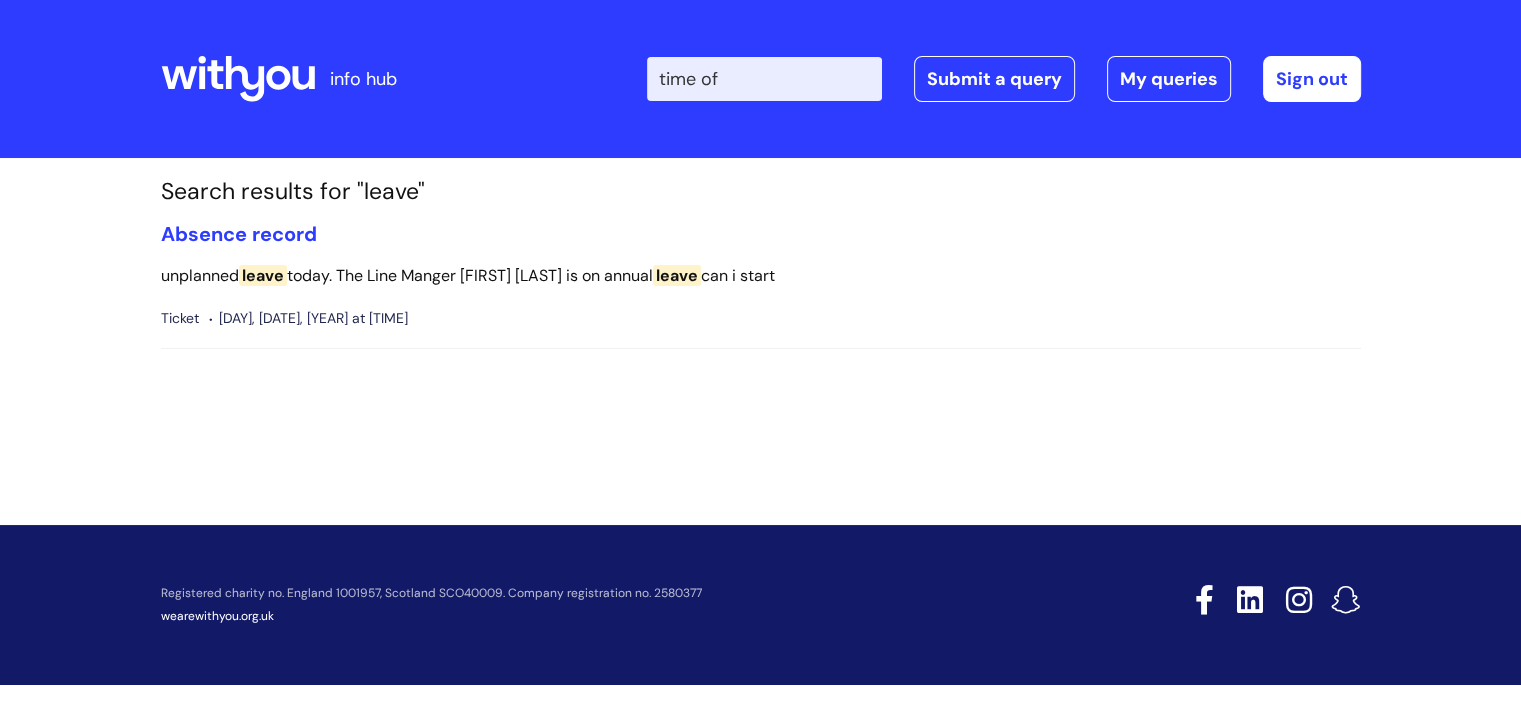click on "Search" at bounding box center (0, 0) 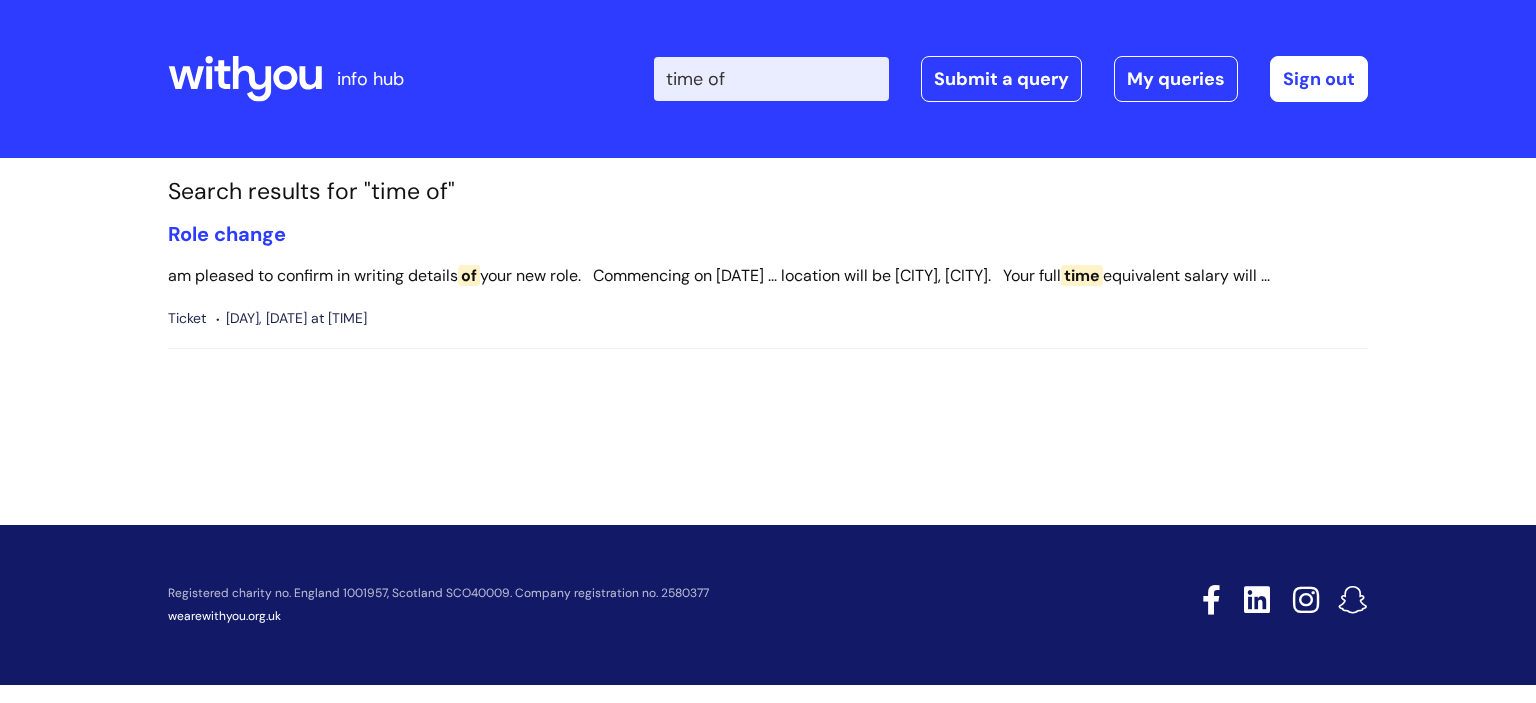 scroll, scrollTop: 0, scrollLeft: 0, axis: both 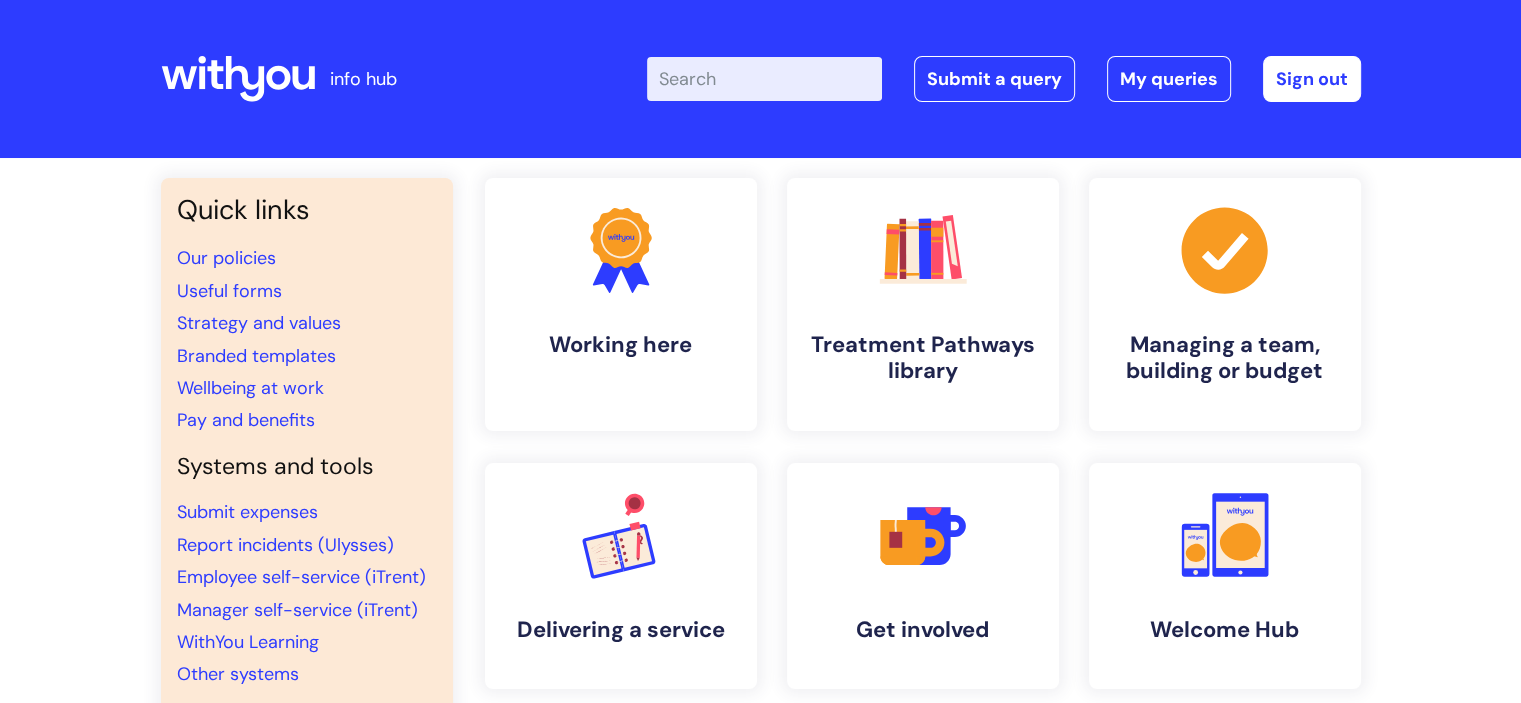 click on "Enter your search term here...
Search
Submit a query
My queries
Welcome  Benedicte Lenga     |   -  Sign out" at bounding box center [910, 79] 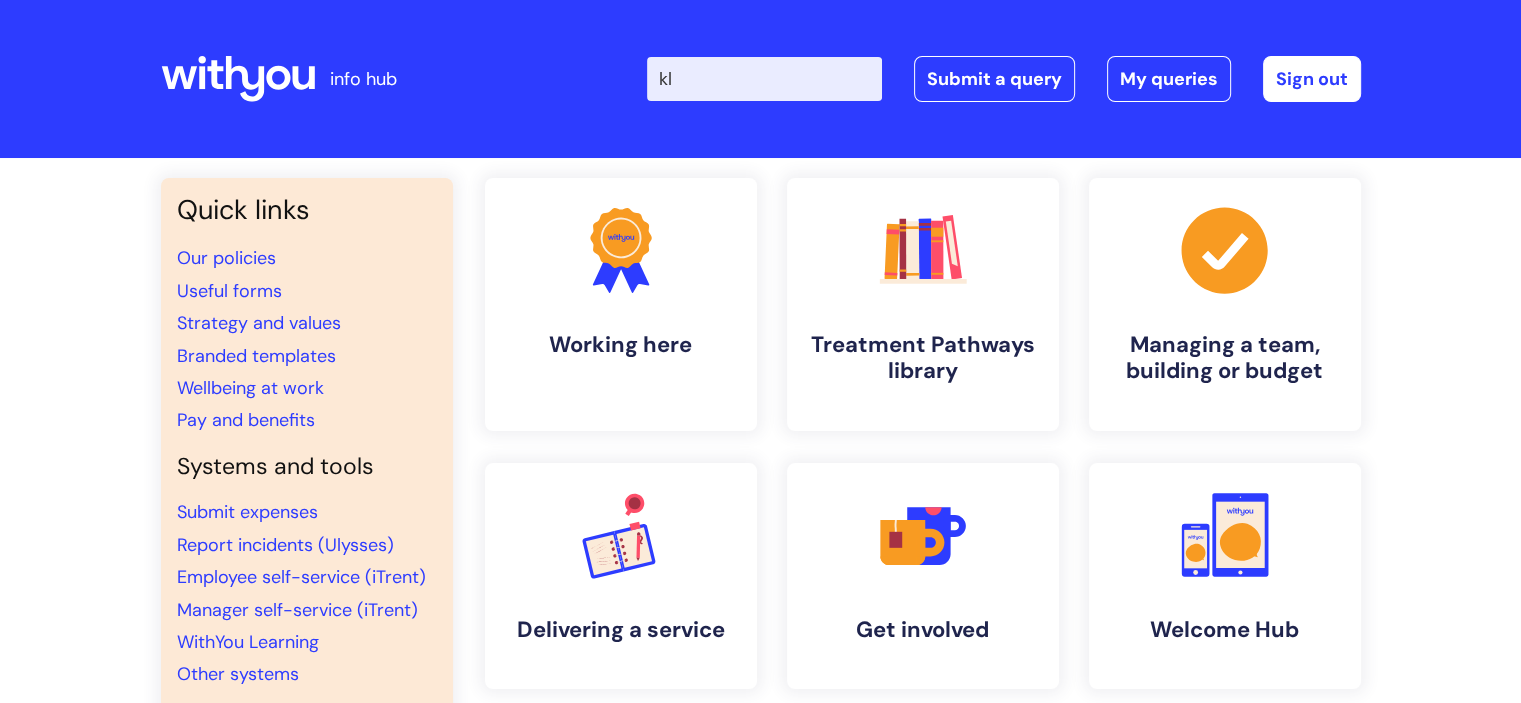 type on "k" 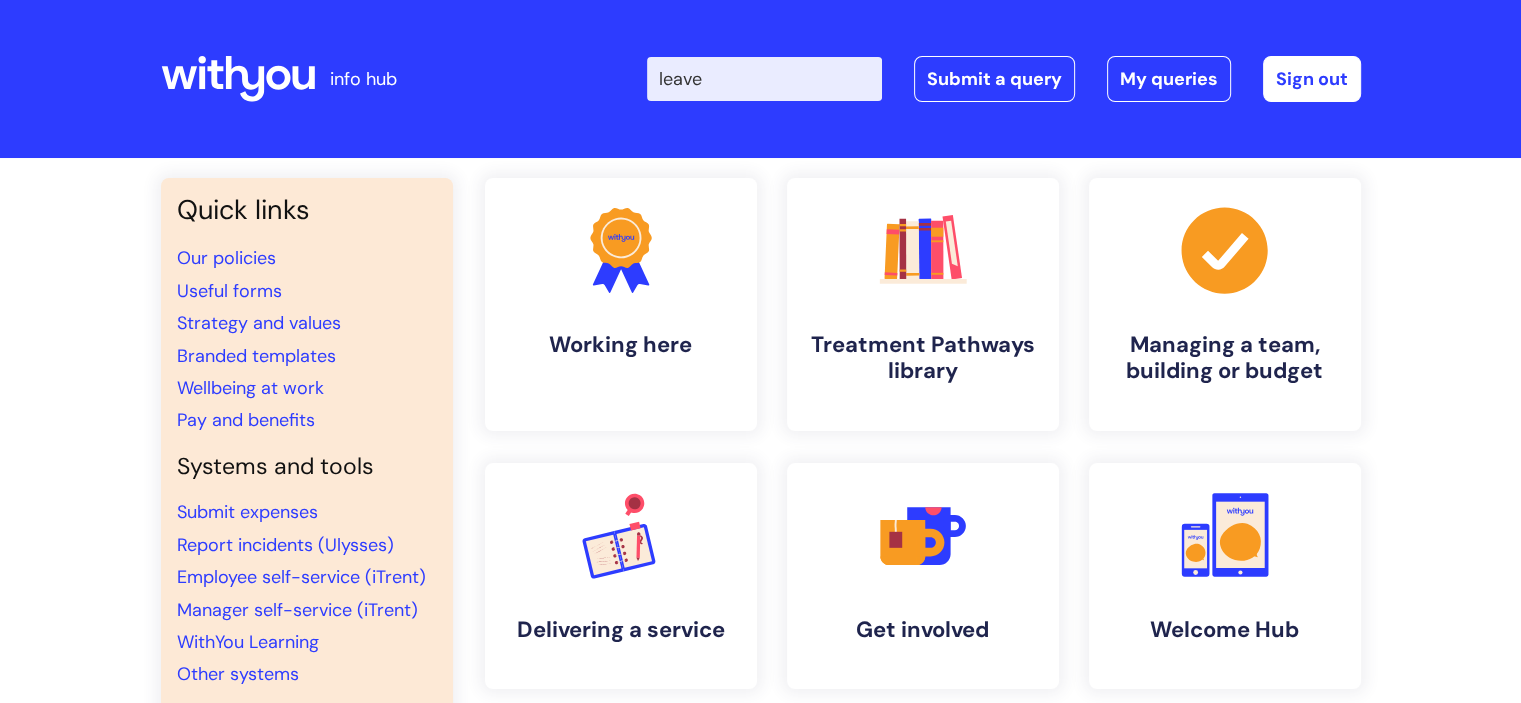 type on "leave" 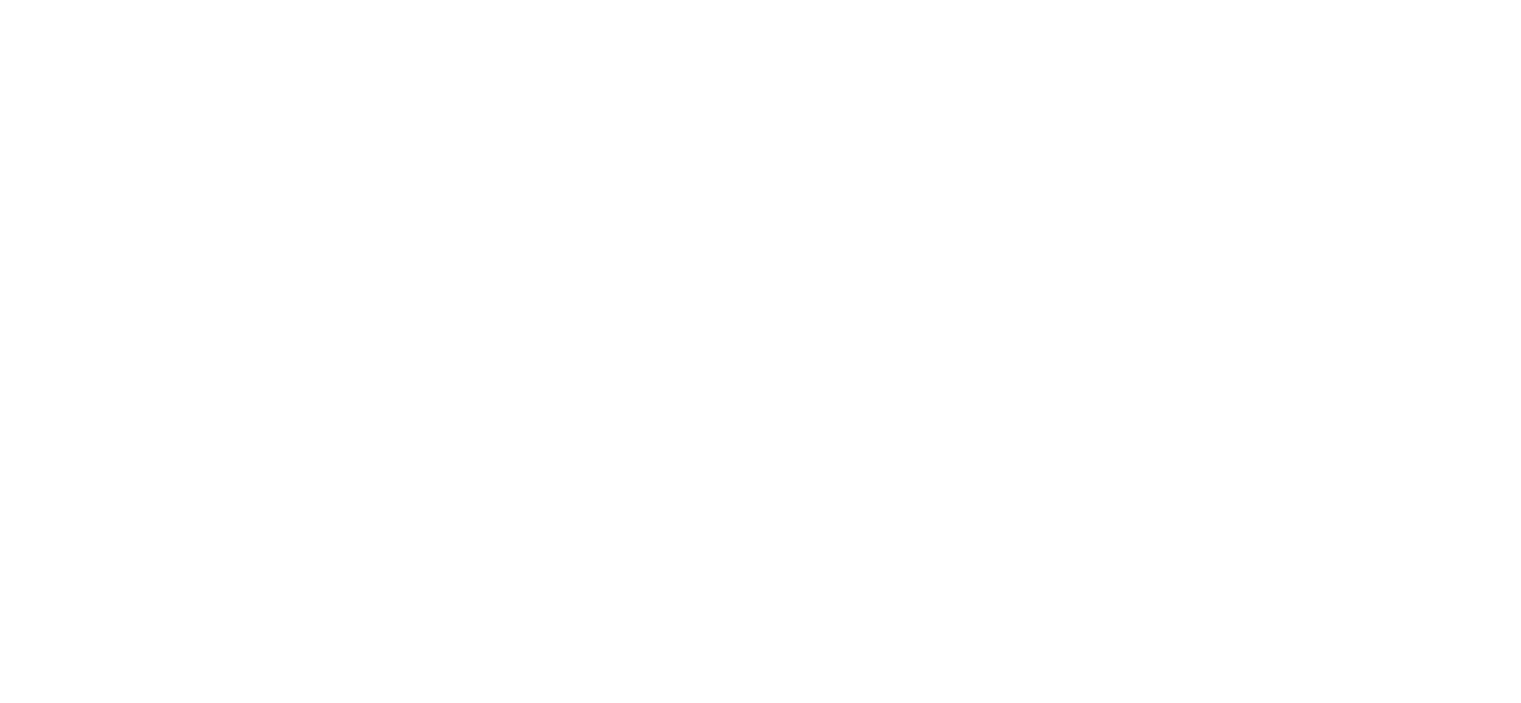 scroll, scrollTop: 0, scrollLeft: 0, axis: both 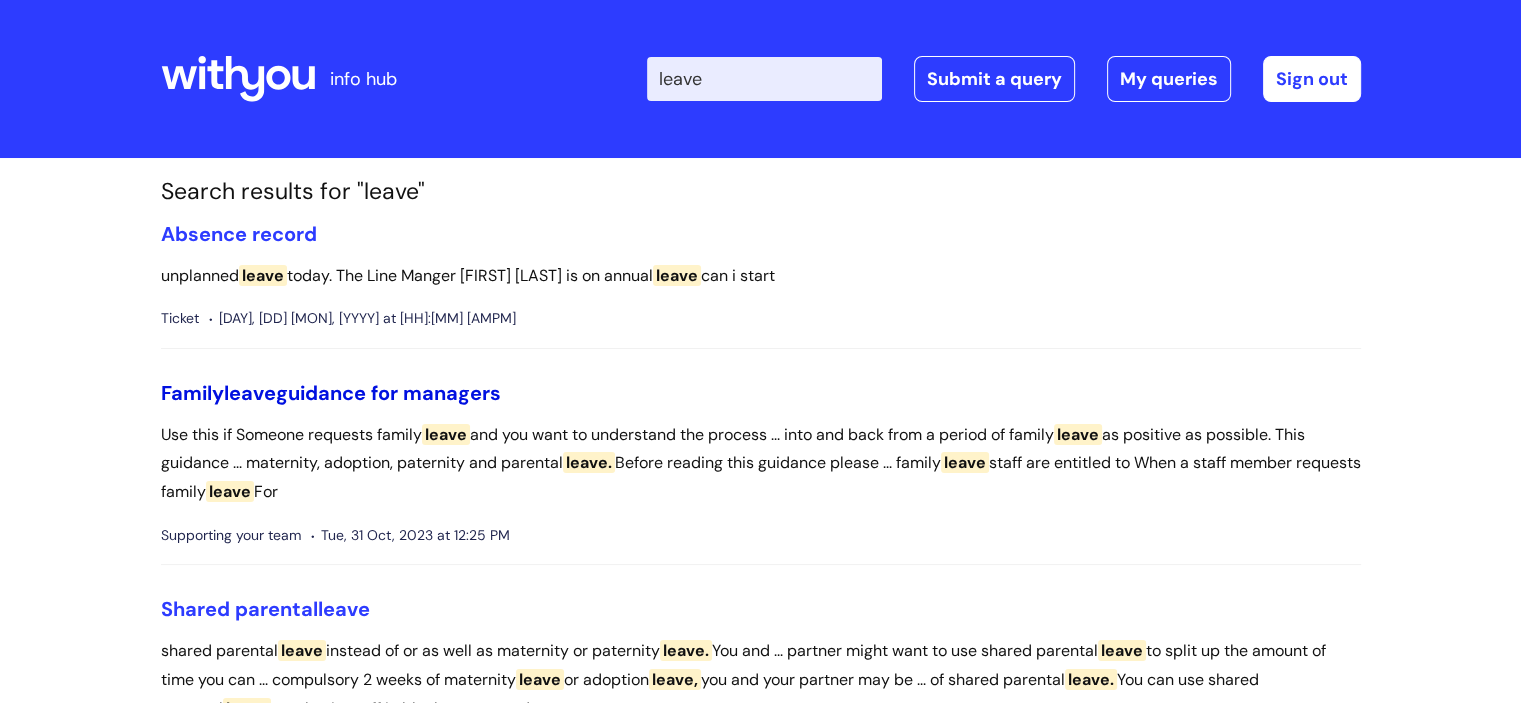 click on "Family  leave  guidance for managers" at bounding box center [331, 393] 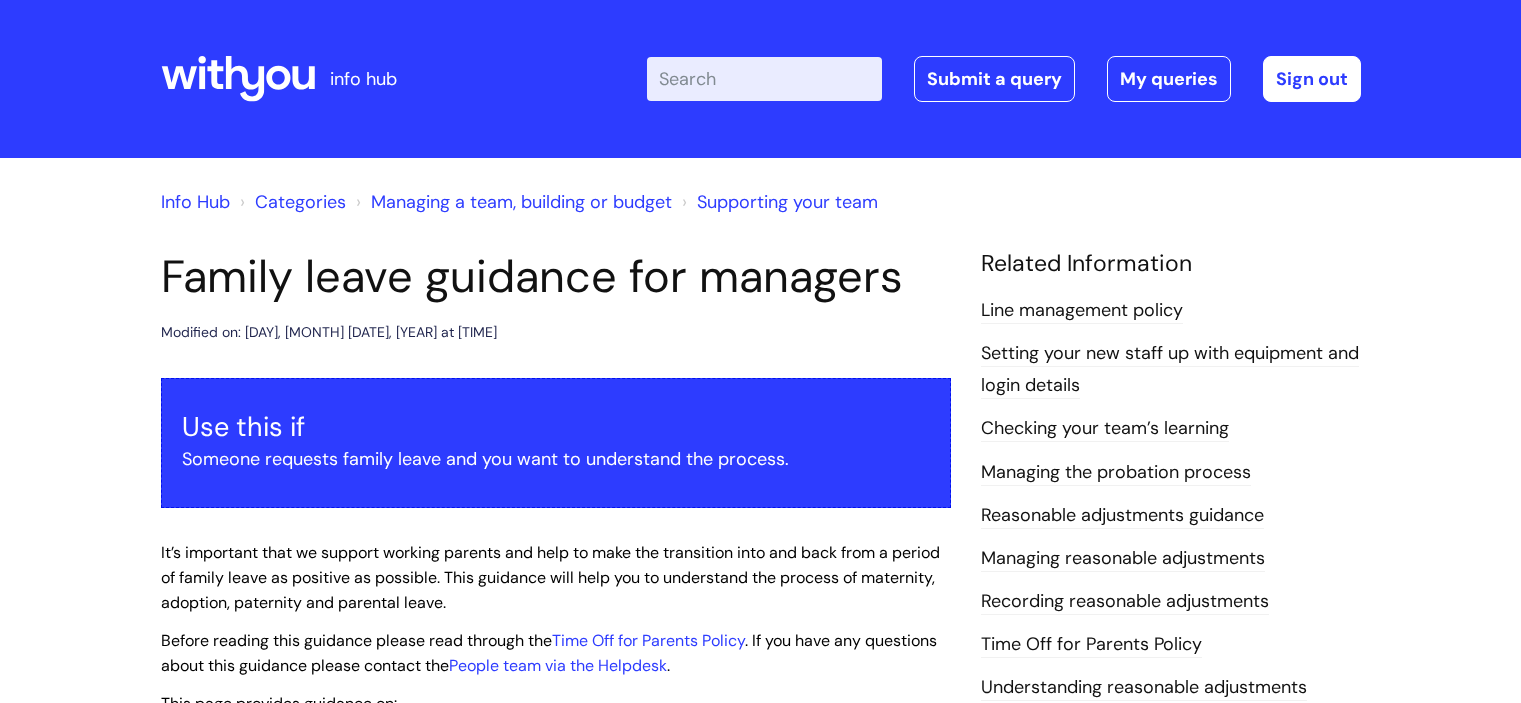 scroll, scrollTop: 0, scrollLeft: 0, axis: both 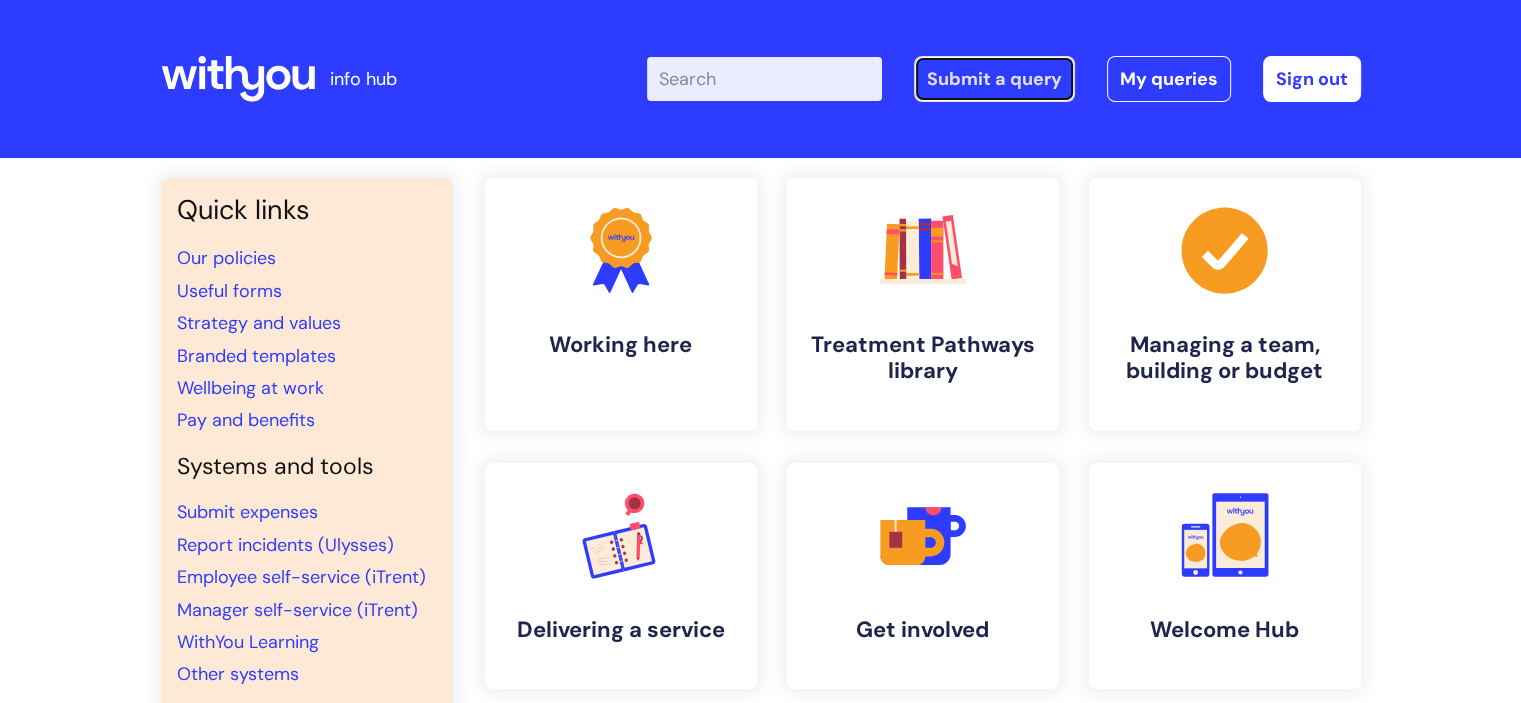 click on "Submit a query" at bounding box center [994, 79] 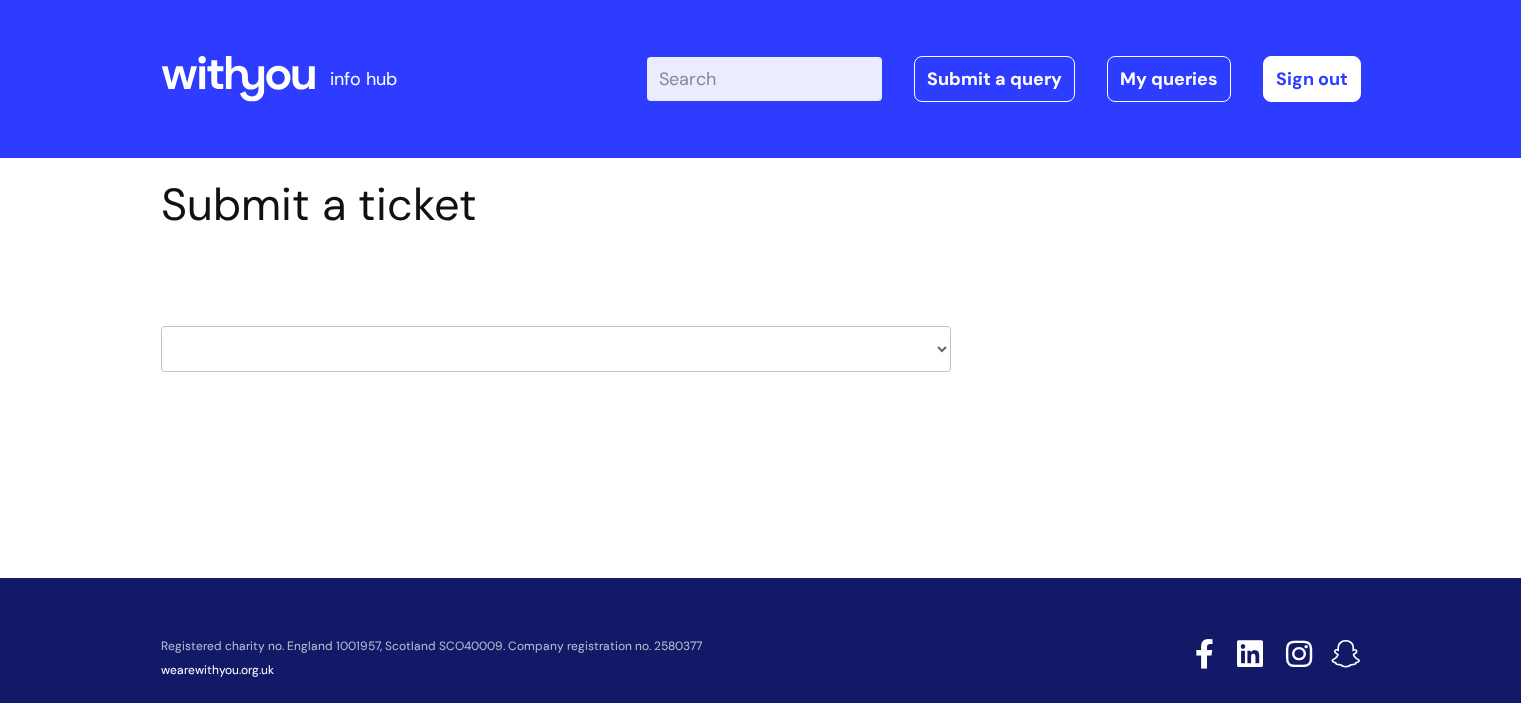 scroll, scrollTop: 0, scrollLeft: 0, axis: both 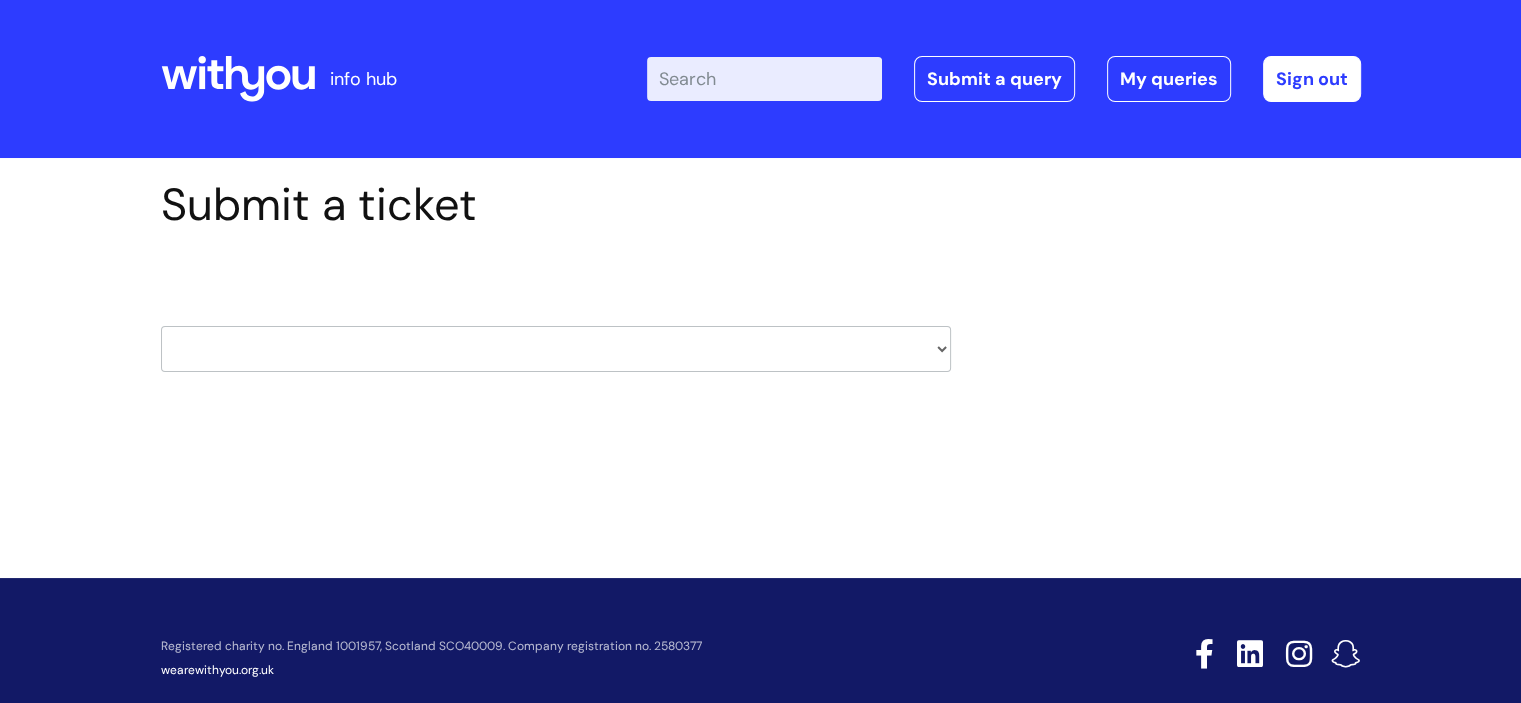 click on "HR / People
IT and Support
Clinical Drug Alerts
Finance Accounts
Data Support Team
Data Protection
External Communications
Learning and Development
Information Requests & Reports - Data Analysts
Insurance
Internal Communications
Pensions
Surrey NHS Talking Therapies
Payroll
Safeguarding" at bounding box center [556, 349] 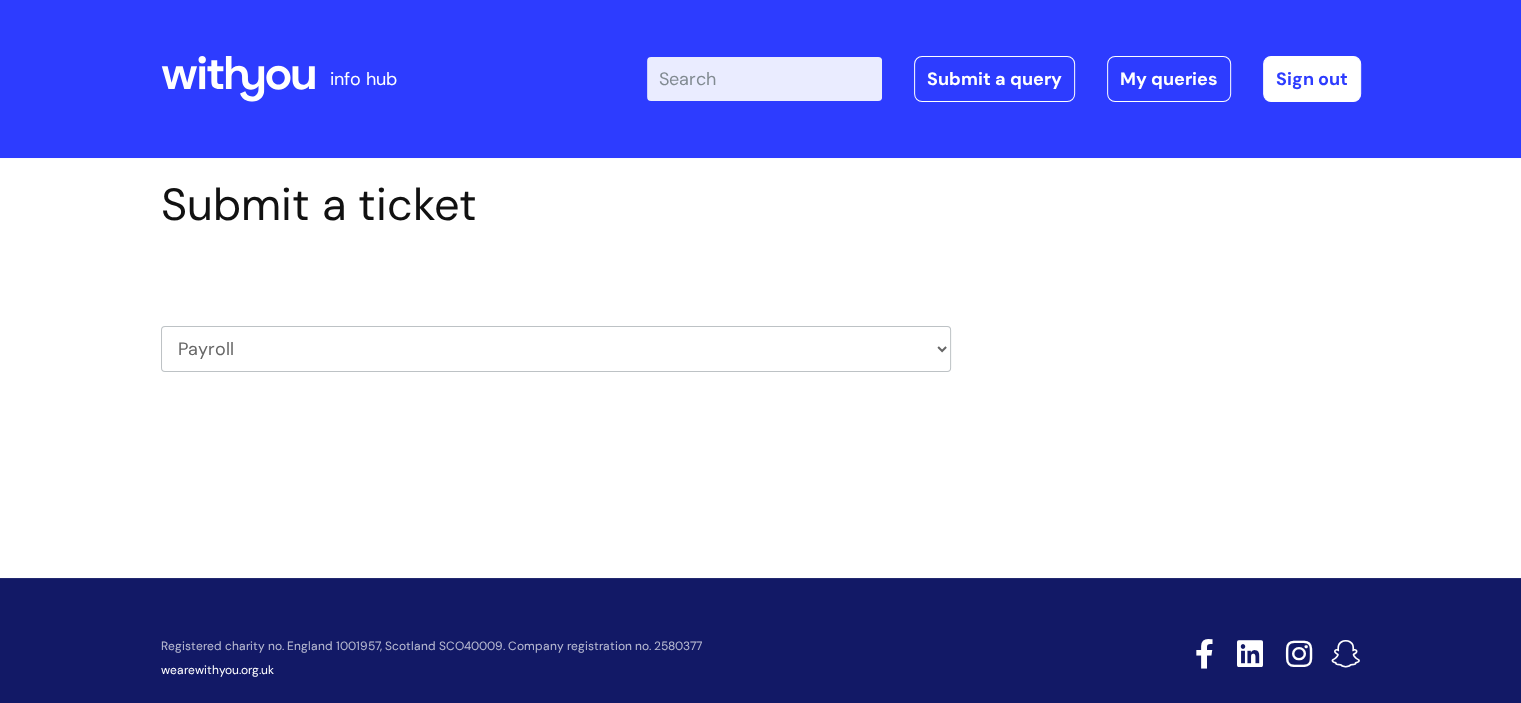 click on "HR / People
IT and Support
Clinical Drug Alerts
Finance Accounts
Data Support Team
Data Protection
External Communications
Learning and Development
Information Requests & Reports - Data Analysts
Insurance
Internal Communications
Pensions
Surrey NHS Talking Therapies
Payroll
Safeguarding" at bounding box center [556, 349] 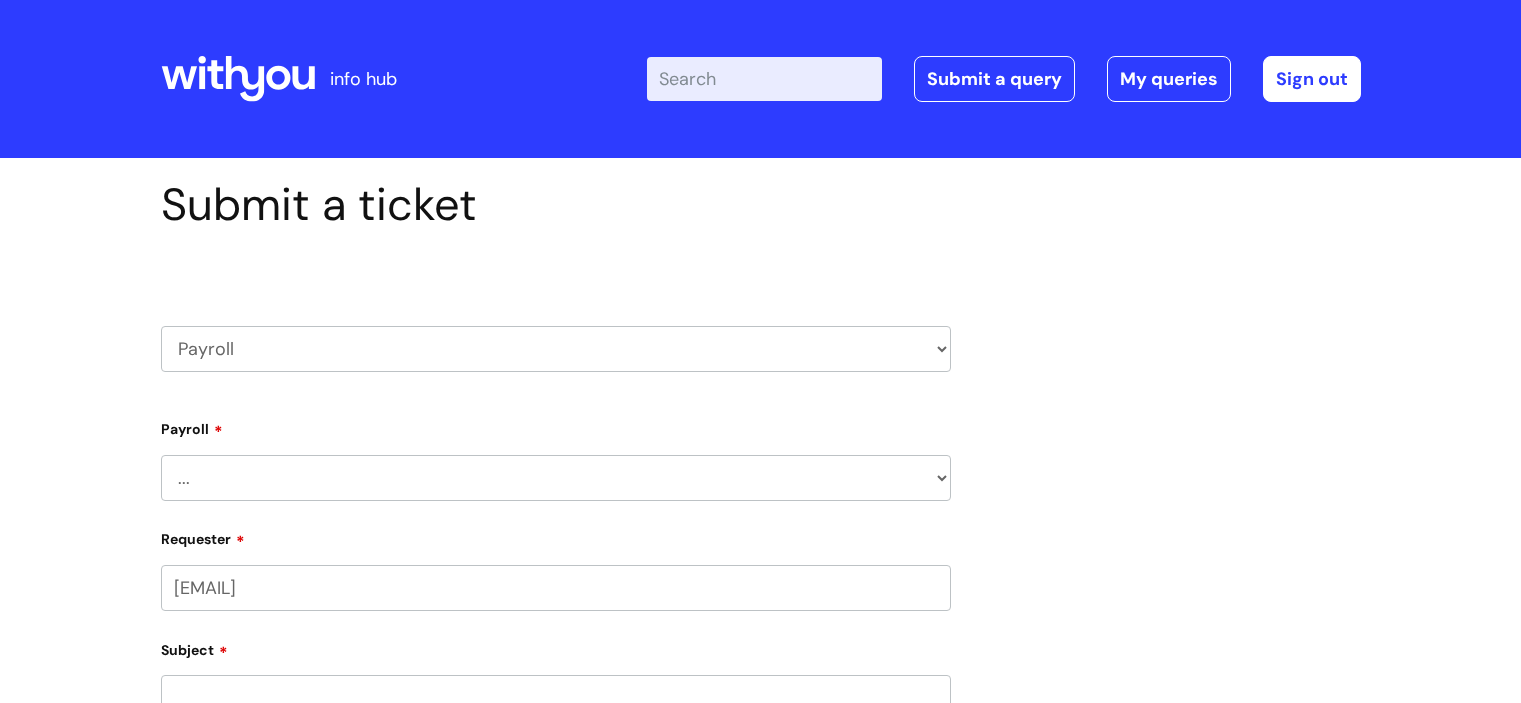 scroll, scrollTop: 0, scrollLeft: 0, axis: both 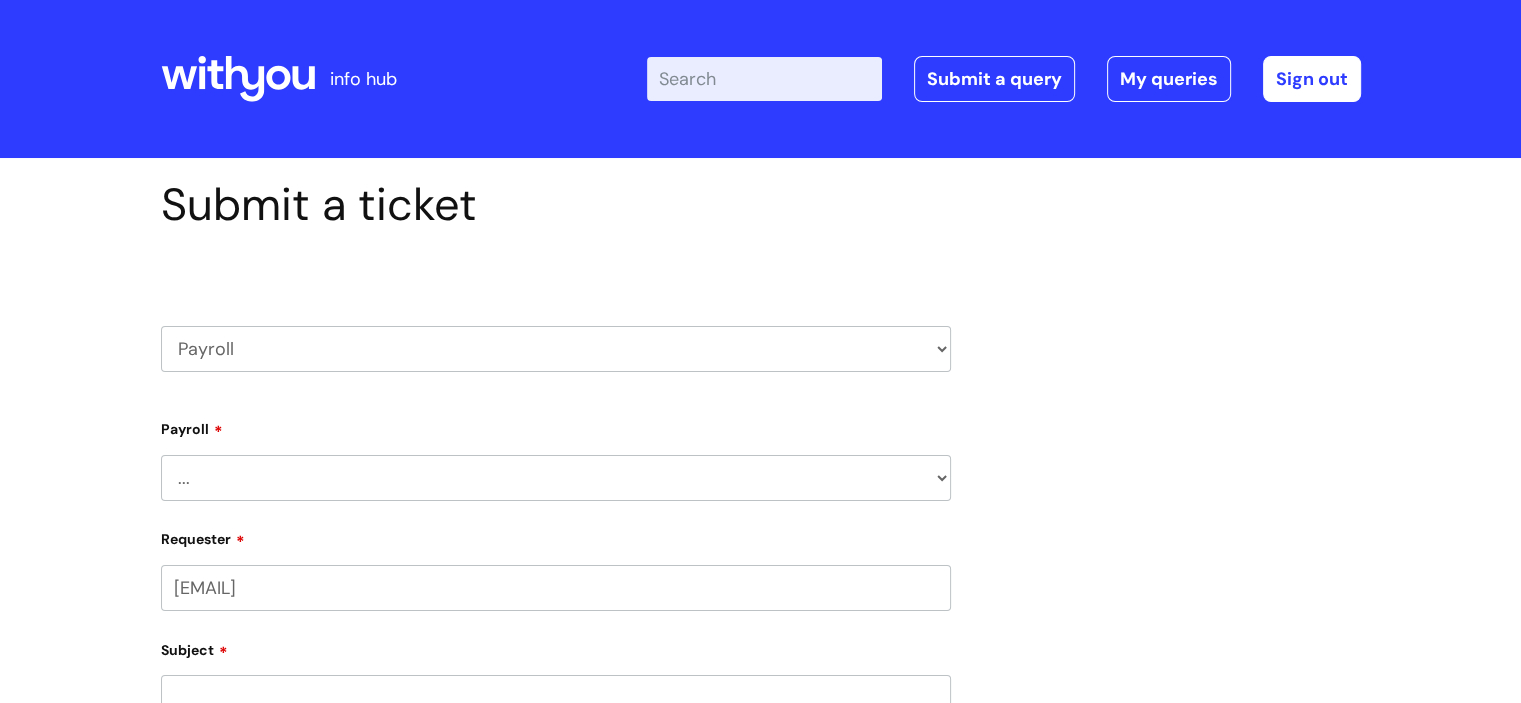 select on "[PHONE]" 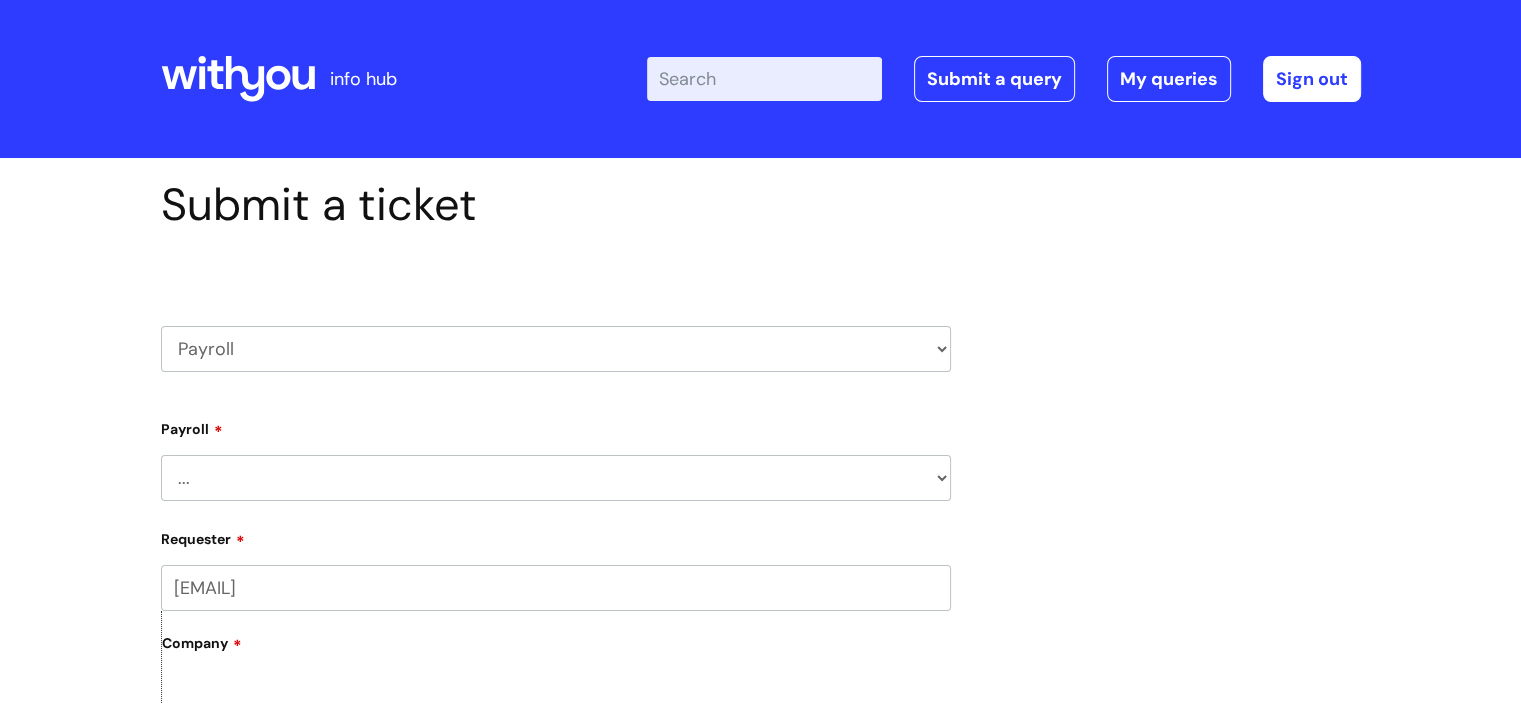 click on "...
New Hires bank details/starter checklist forms
Payroll queries
Receiving information from the people team, ie changes sheet and advance payments sheet
Sending payroll month reports to budget holders" at bounding box center (556, 478) 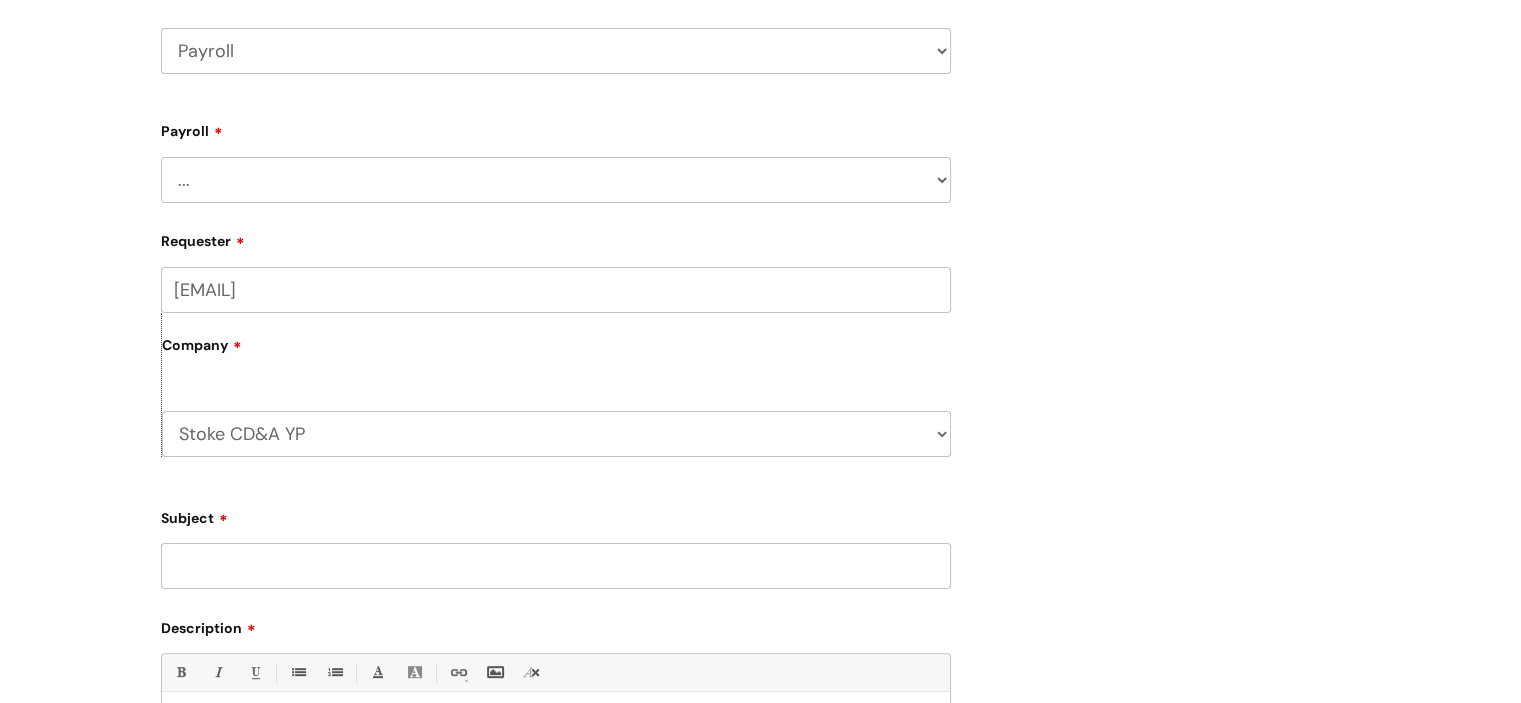 scroll, scrollTop: 296, scrollLeft: 0, axis: vertical 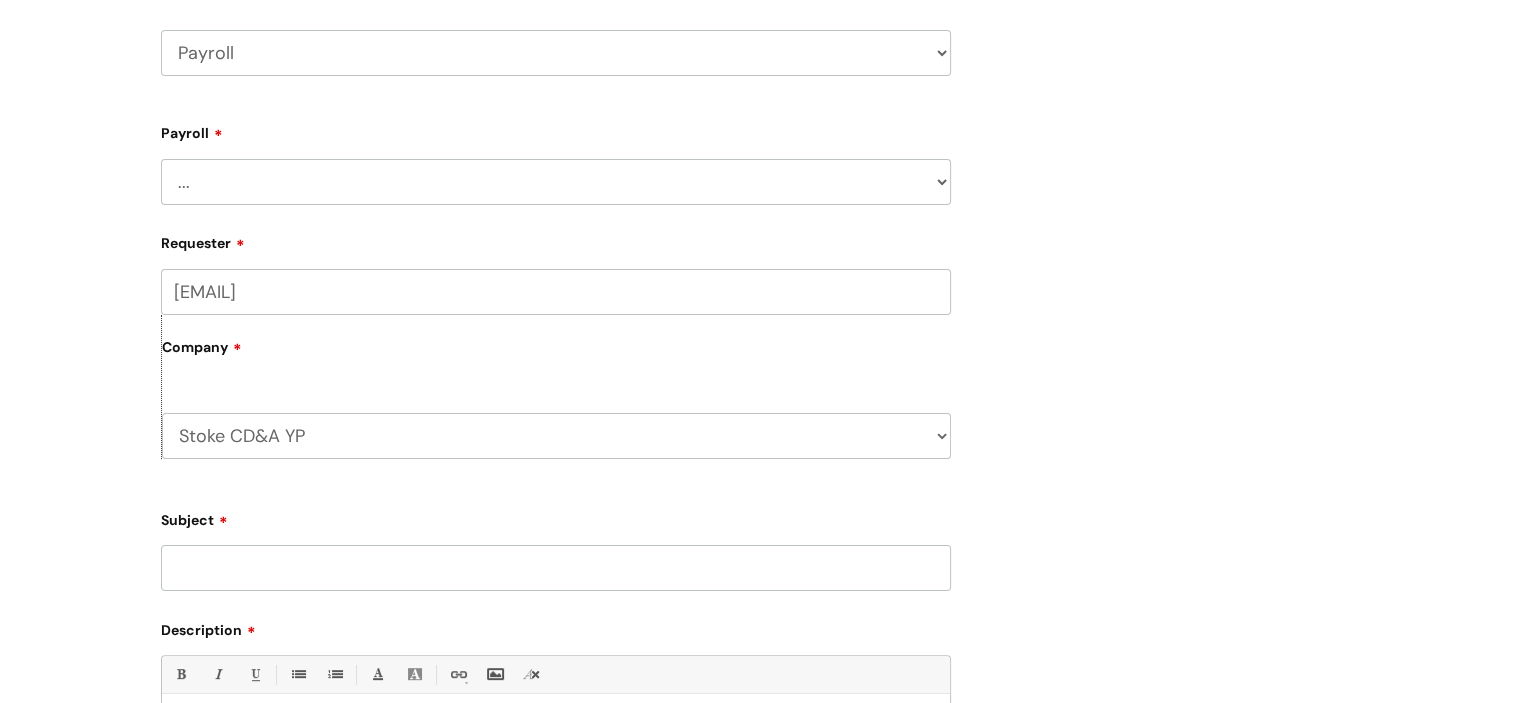 click on "...
New Hires bank details/starter checklist forms
Payroll queries
Receiving information from the people team, ie changes sheet and advance payments sheet
Sending payroll month reports to budget holders" at bounding box center [556, 182] 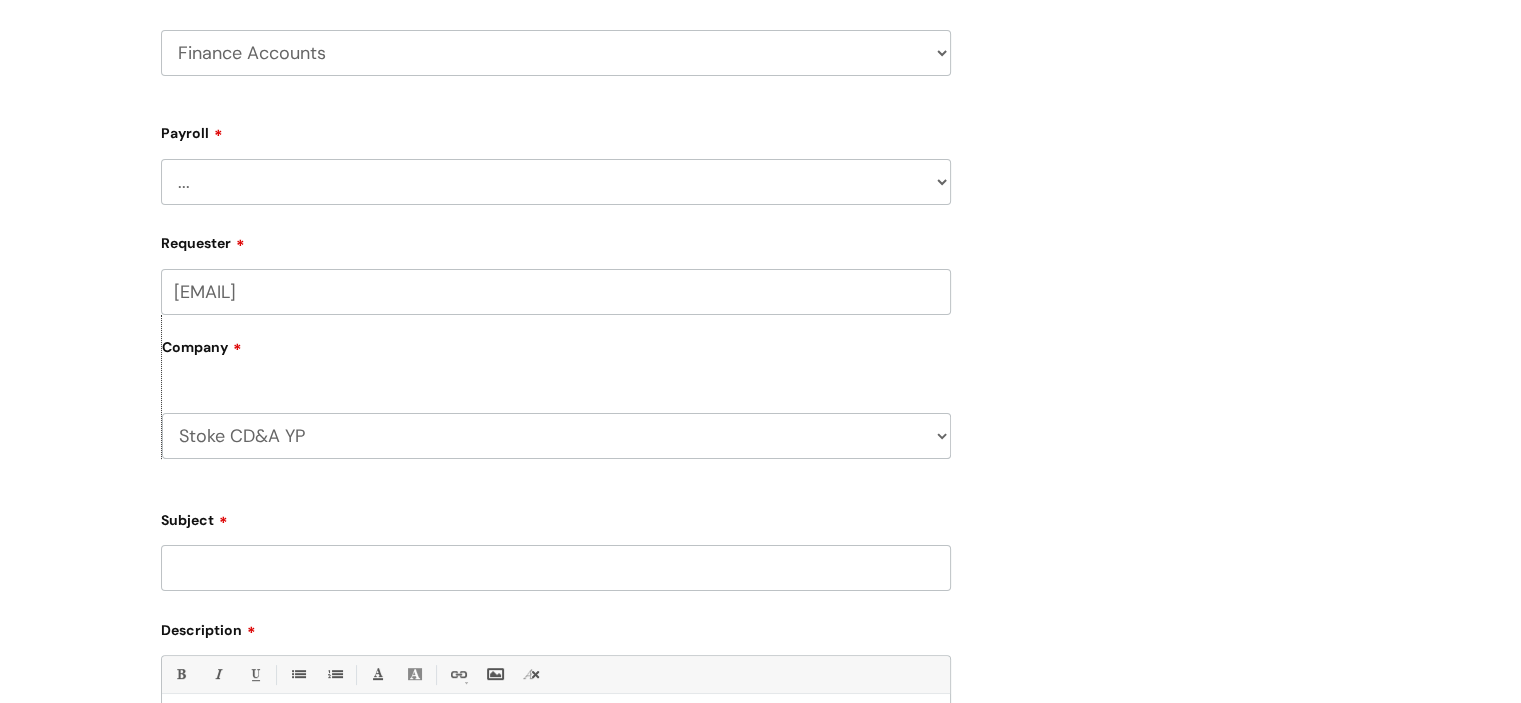 click on "HR / People
IT and Support
Clinical Drug Alerts
Finance Accounts
Data Support Team
Data Protection
External Communications
Learning and Development
Information Requests & Reports - Data Analysts
Insurance
Internal Communications
Pensions
Surrey NHS Talking Therapies
Payroll
Safeguarding" at bounding box center (556, 53) 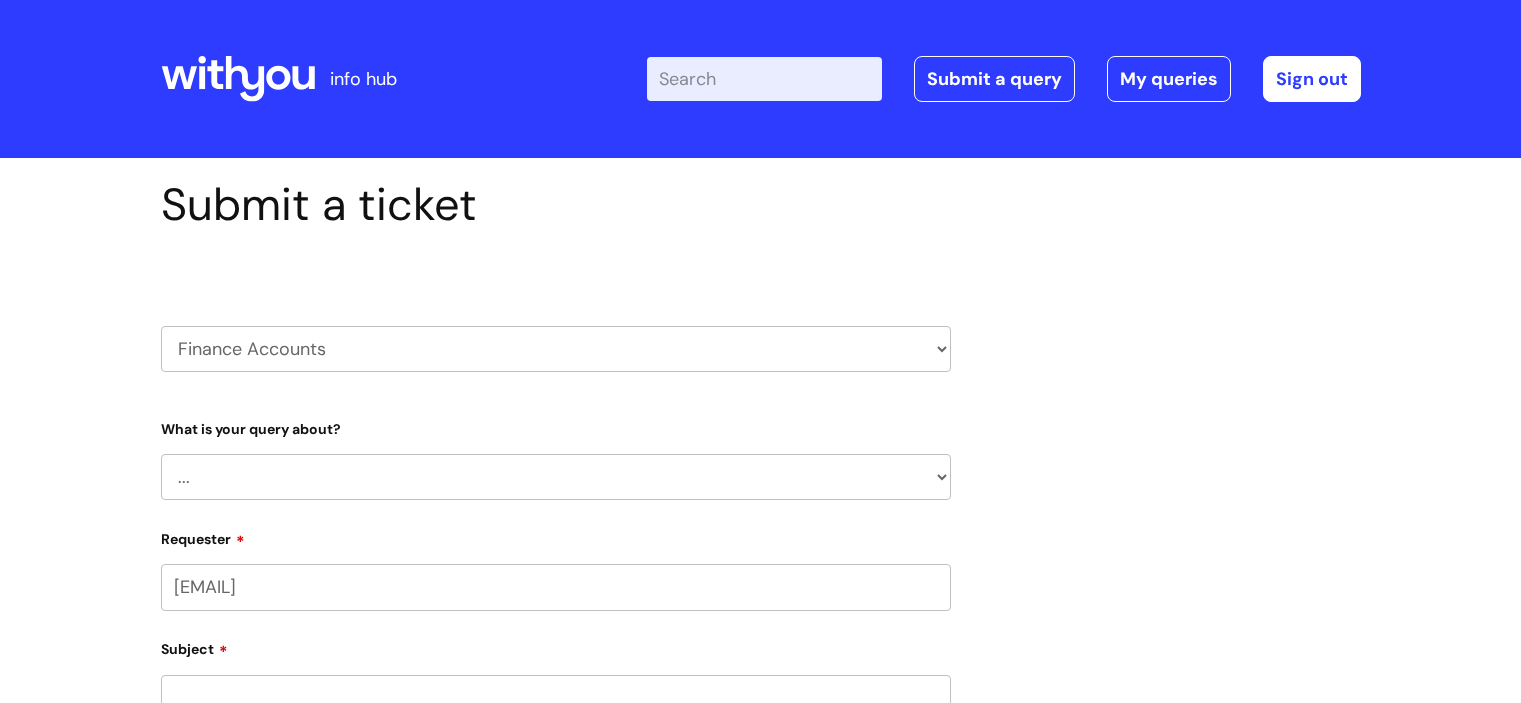 scroll, scrollTop: 0, scrollLeft: 0, axis: both 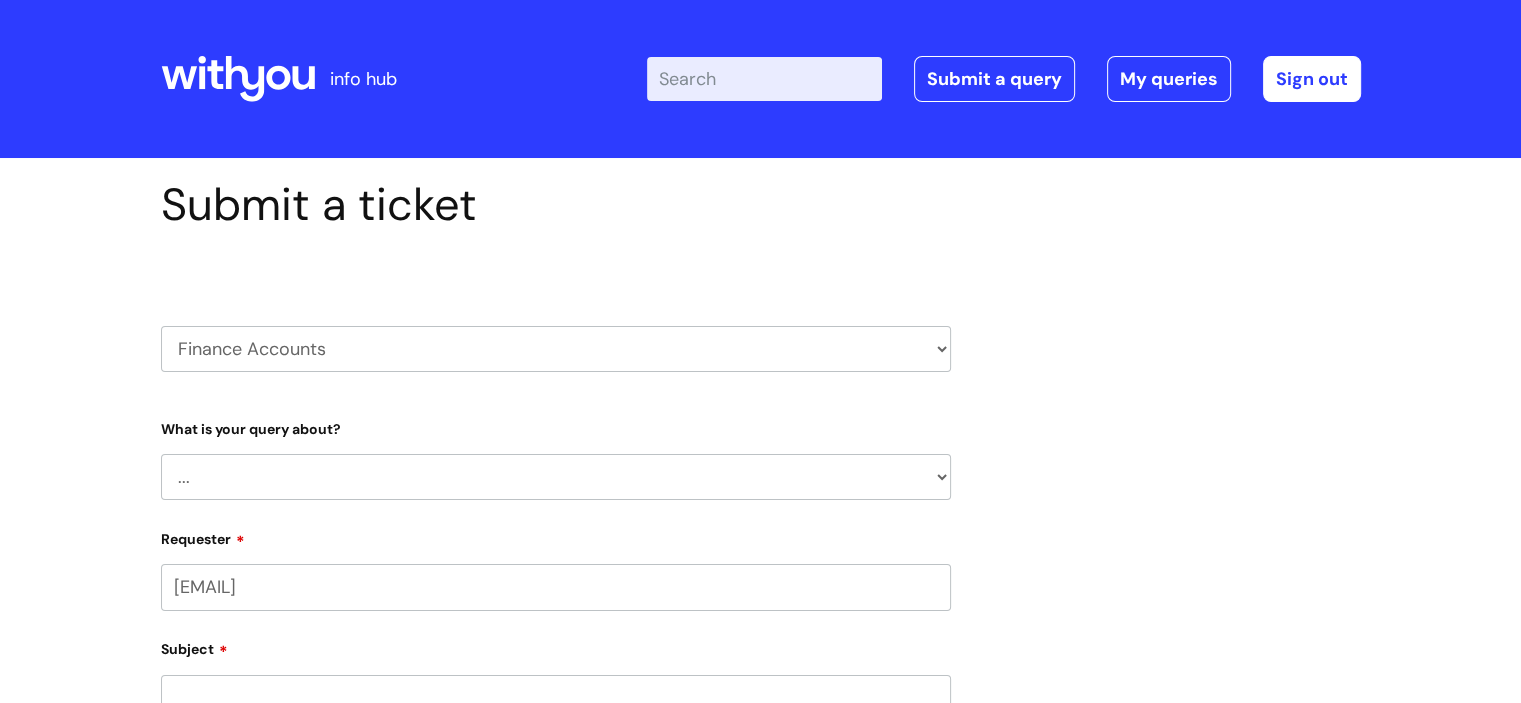 select on "[PHONE]" 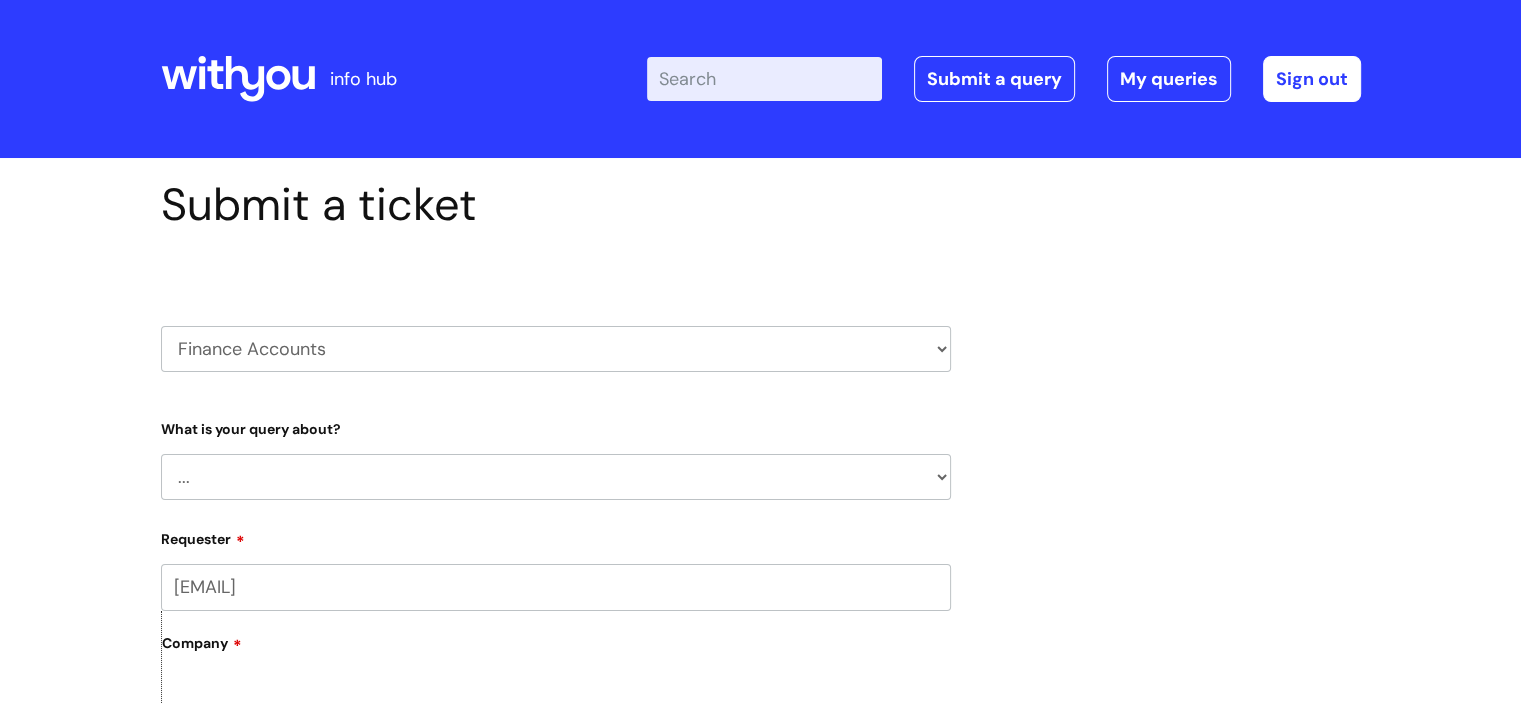 click on "...
Finance Systems
Finance Requests (inc. Expenses)
Invoices
Research" at bounding box center (556, 477) 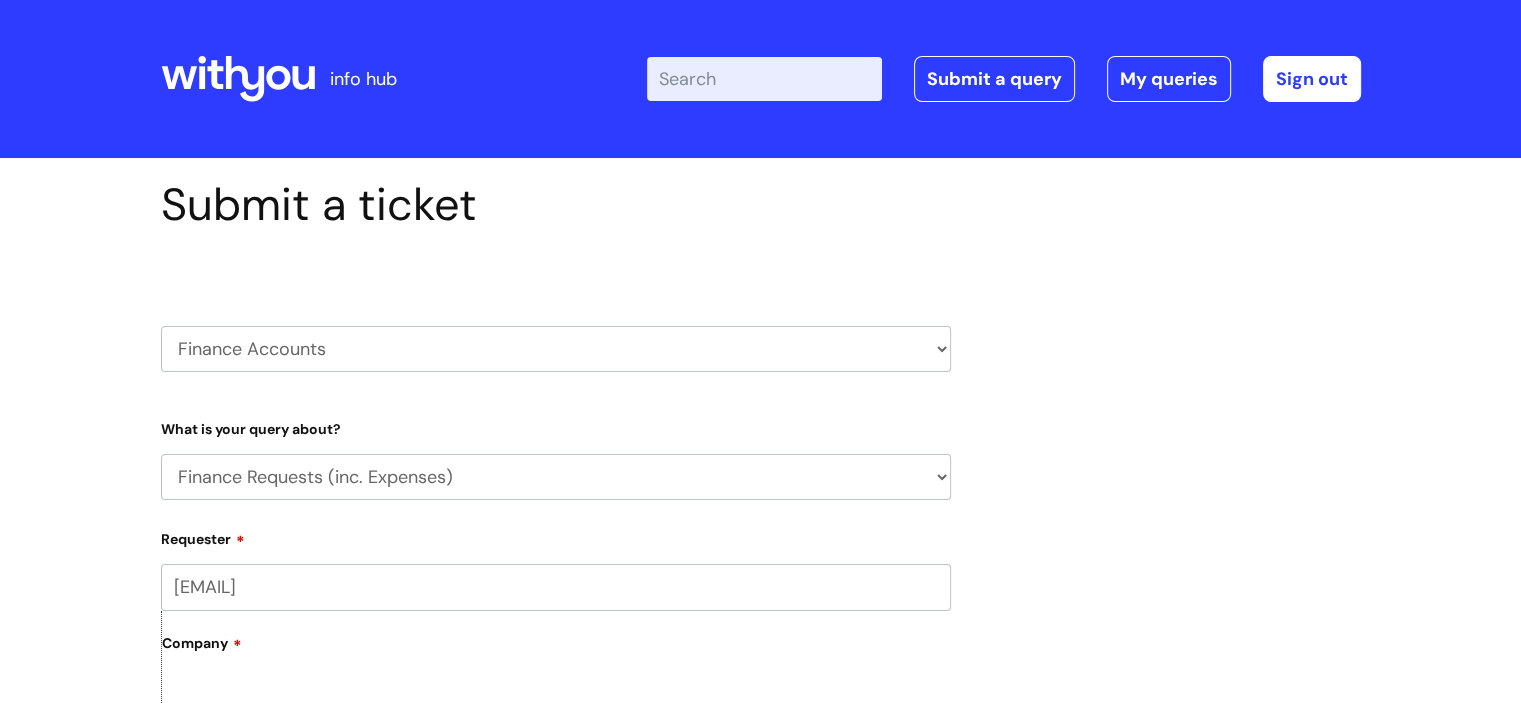 click on "...
Finance Systems
Finance Requests (inc. Expenses)
Invoices
Research" at bounding box center [556, 477] 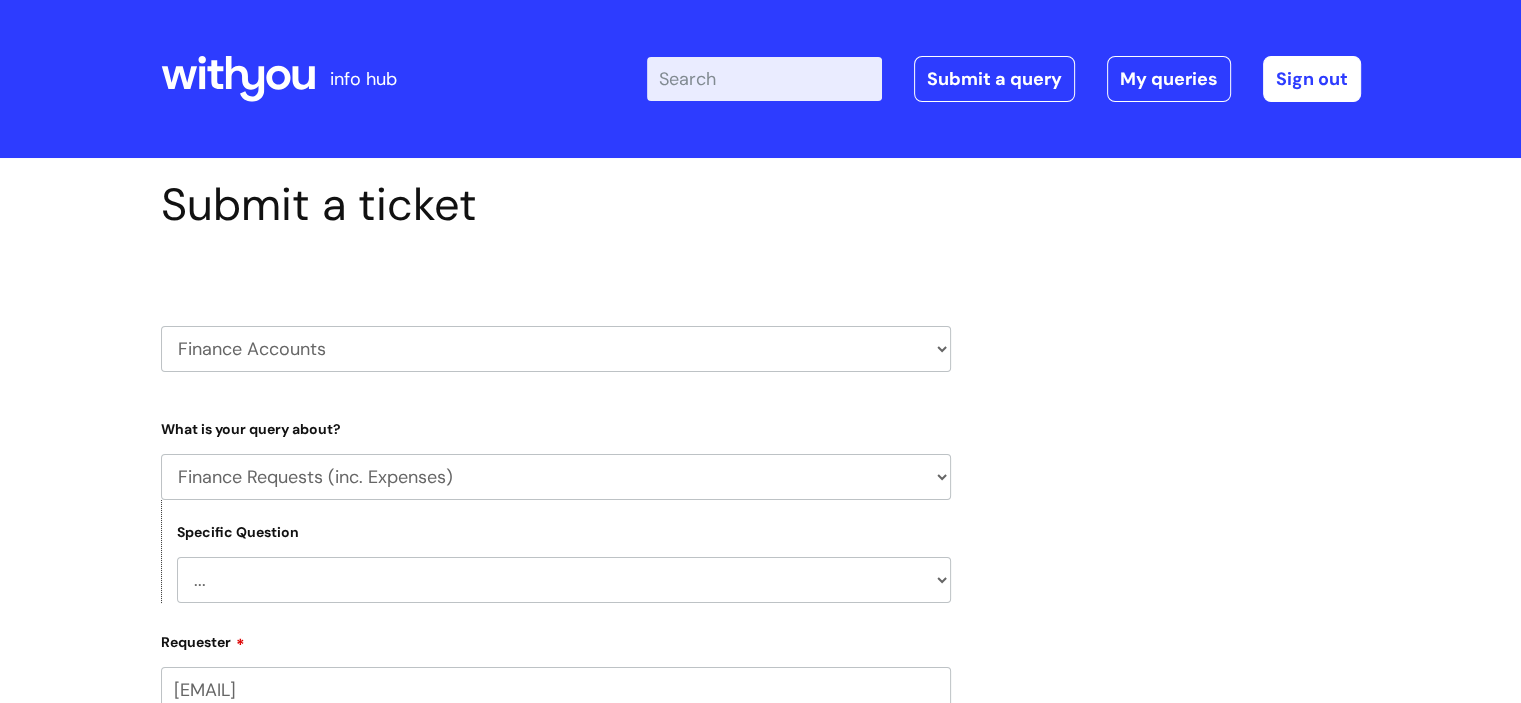 drag, startPoint x: 598, startPoint y: 498, endPoint x: 562, endPoint y: 582, distance: 91.389275 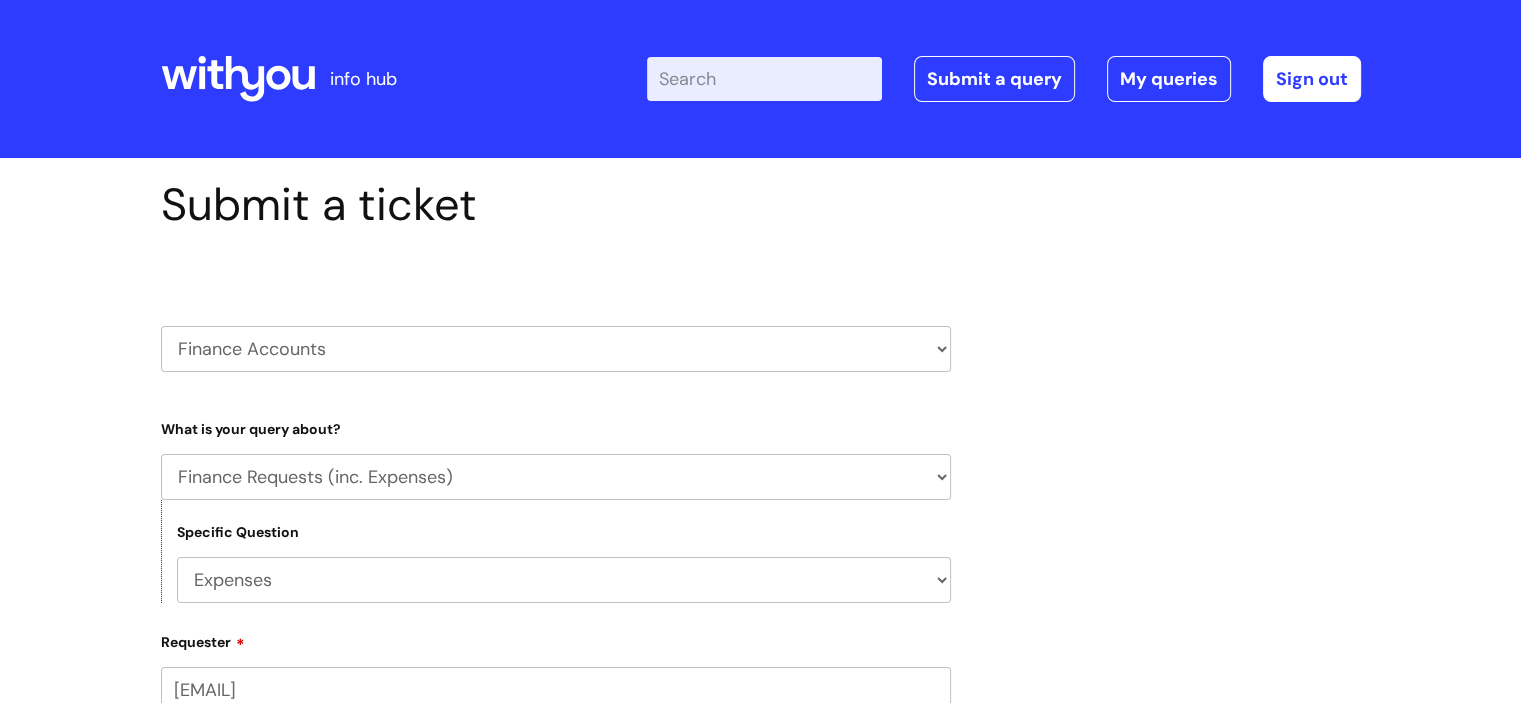 click on "... Budgets Expenses Getting Edits/Revisions New Supplier Purchase cards/ Petty Cash Cards" at bounding box center (564, 580) 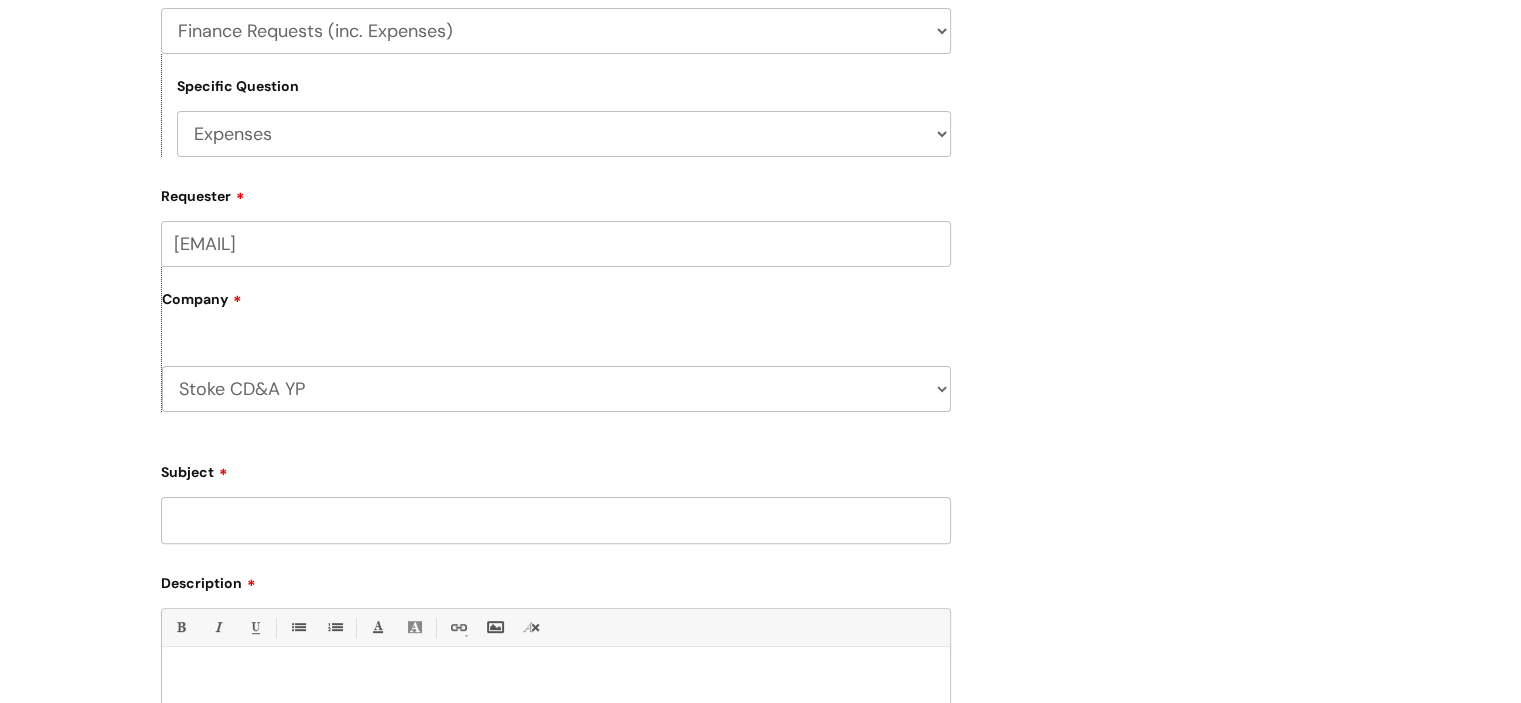 scroll, scrollTop: 454, scrollLeft: 0, axis: vertical 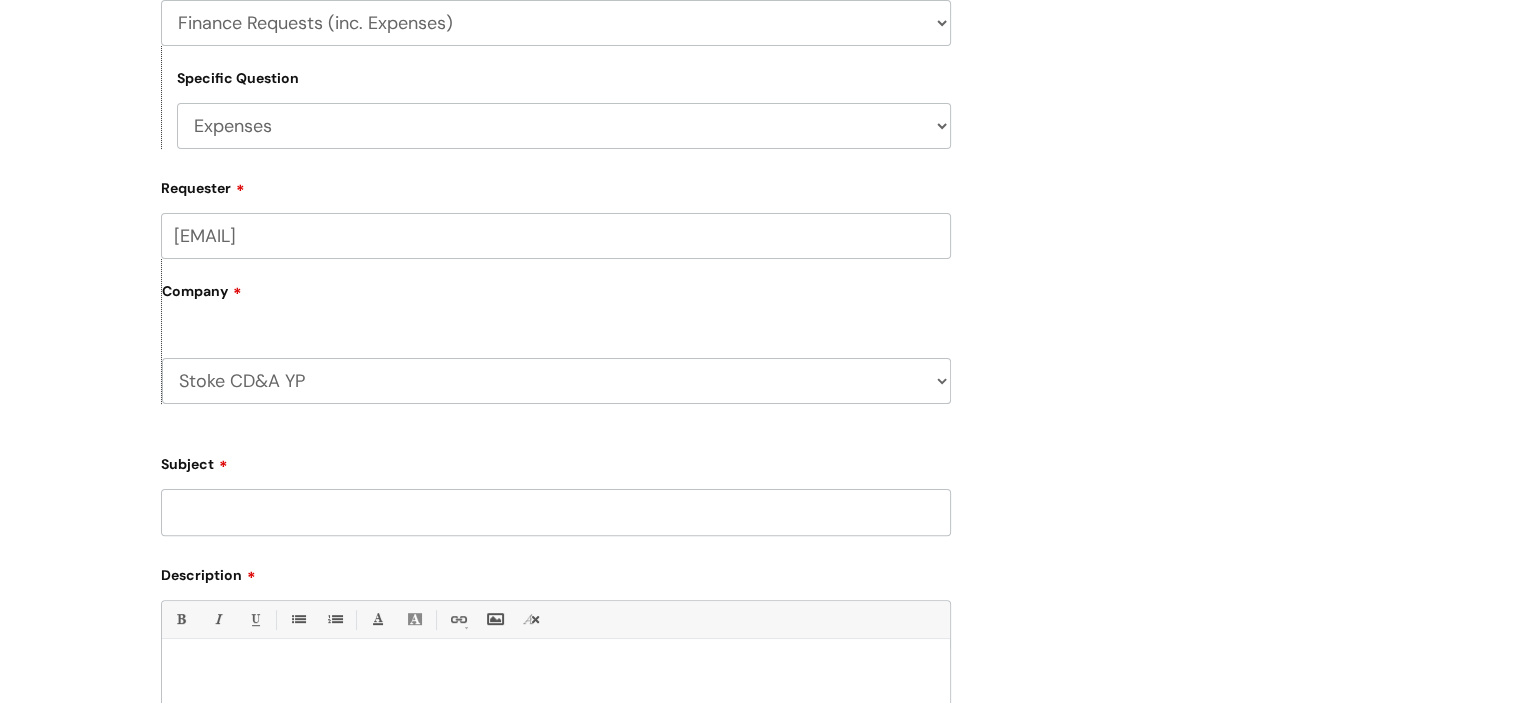 click on "Subject" at bounding box center [556, 512] 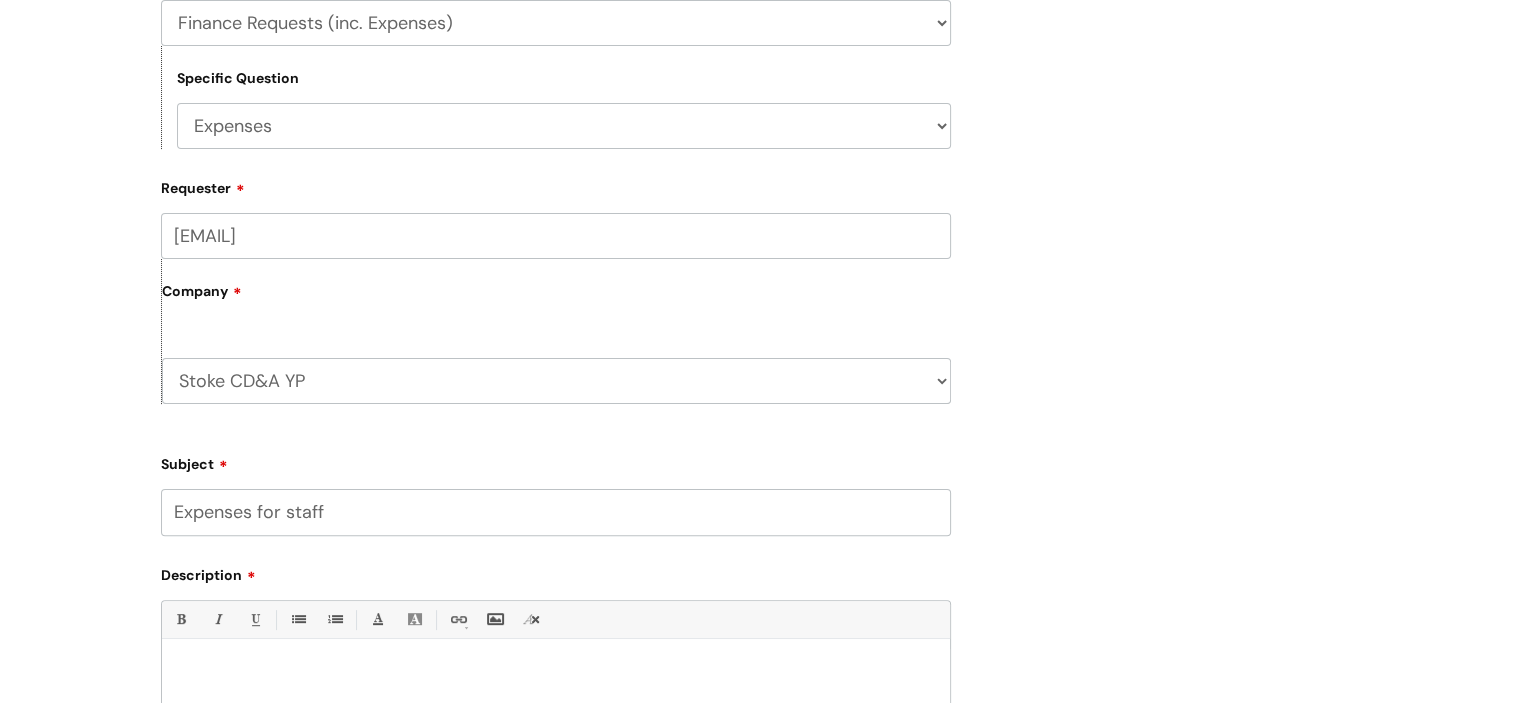 type on "Expenses for staff" 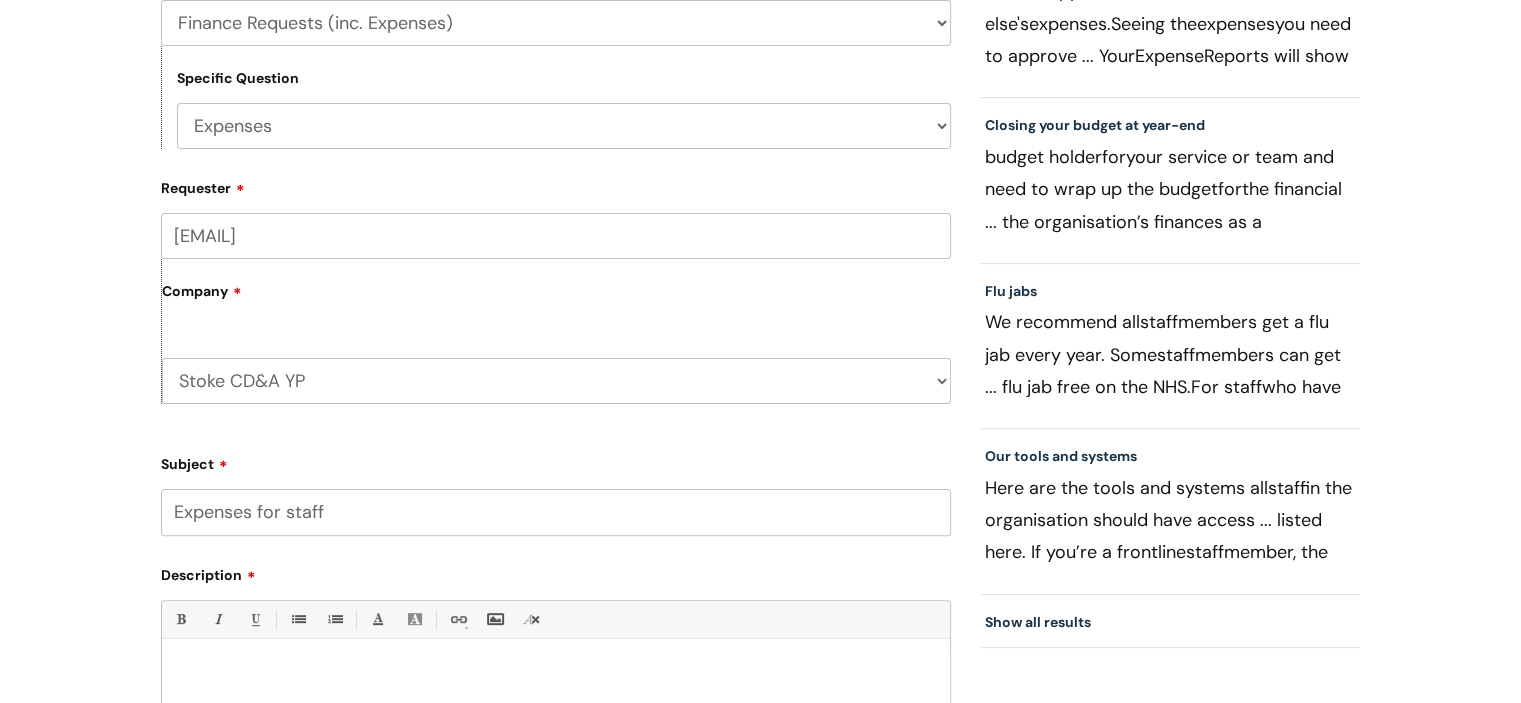 paste 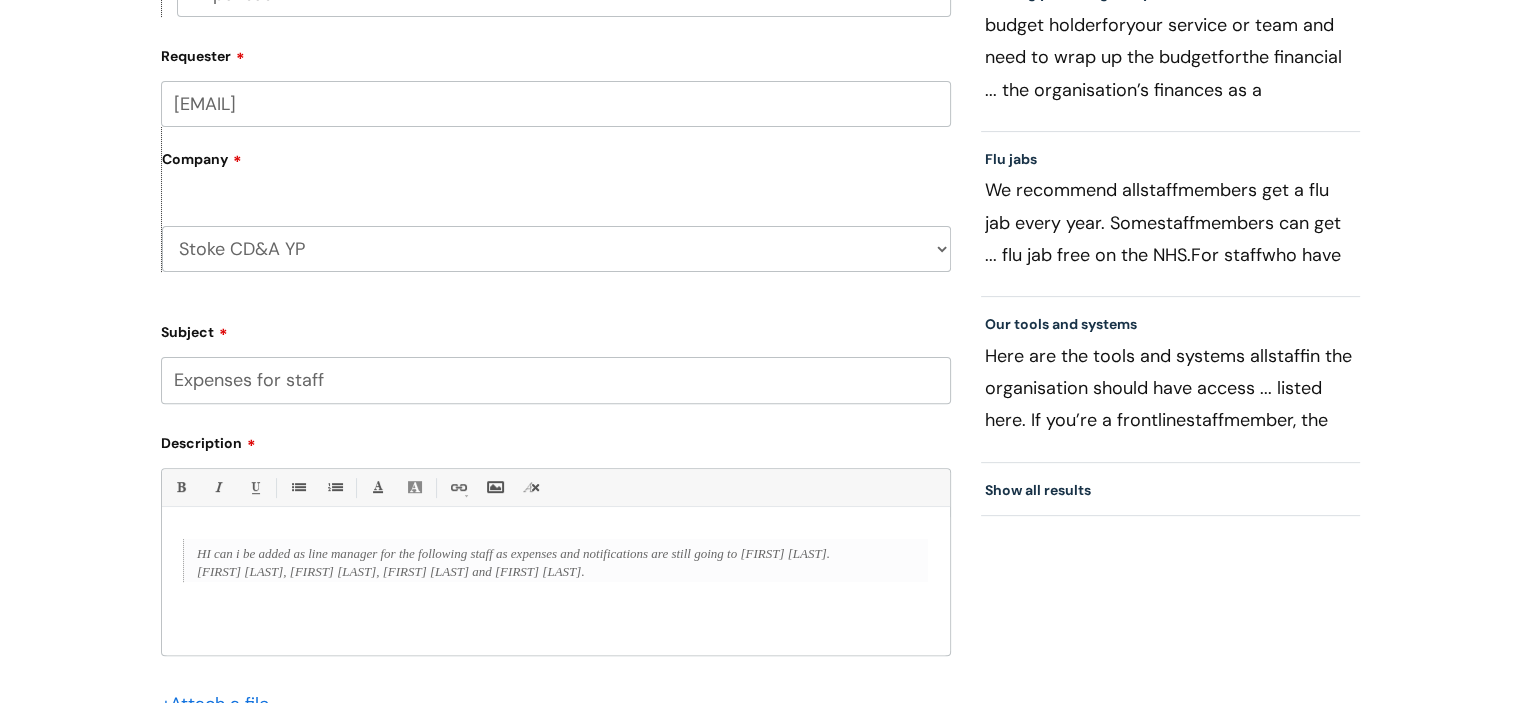 scroll, scrollTop: 571, scrollLeft: 0, axis: vertical 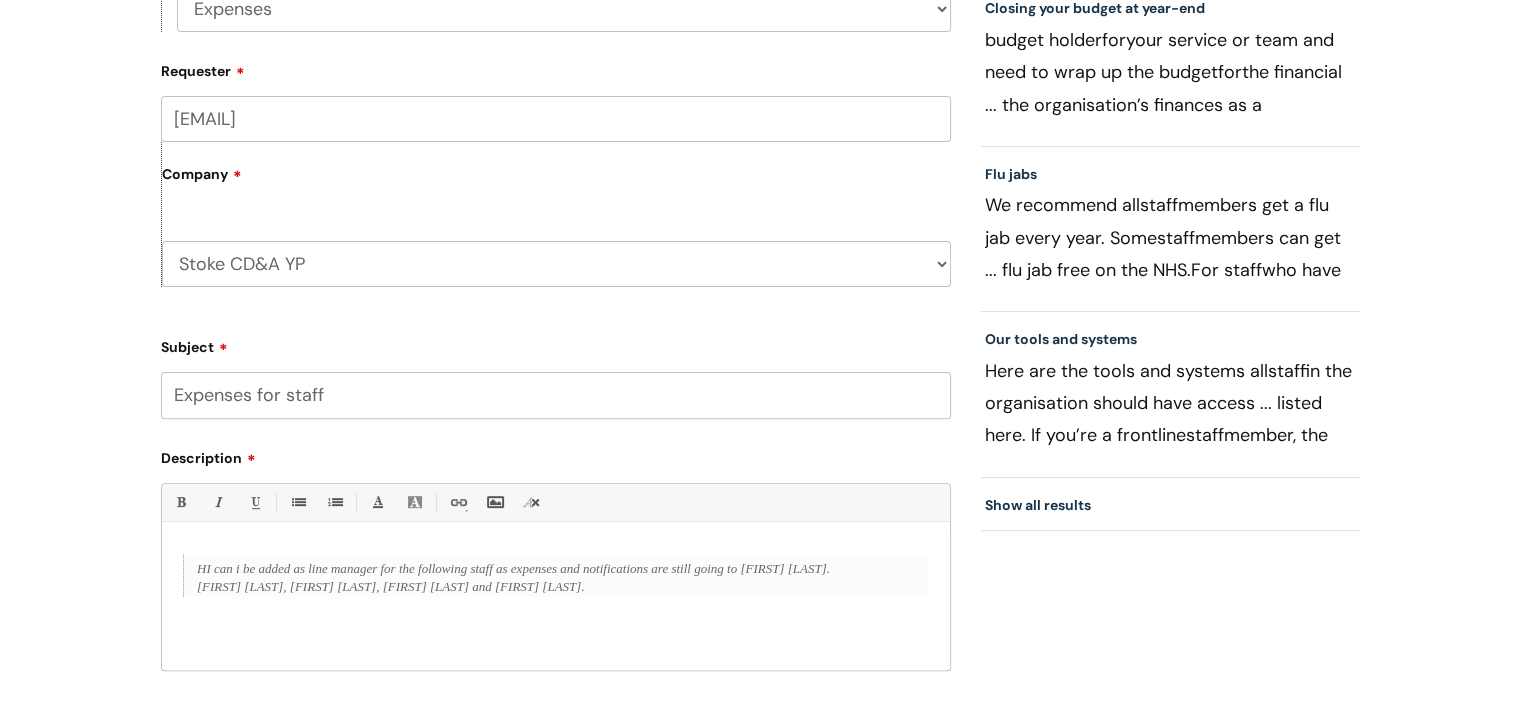 click on "HI can i be added as line manager for the following staff as expenses and notifications are still going to Luci Hanmer. Molly Davies, Jem Jones, Hollie Matthews and Evie Pearce. 339116:1702663" at bounding box center (556, 601) 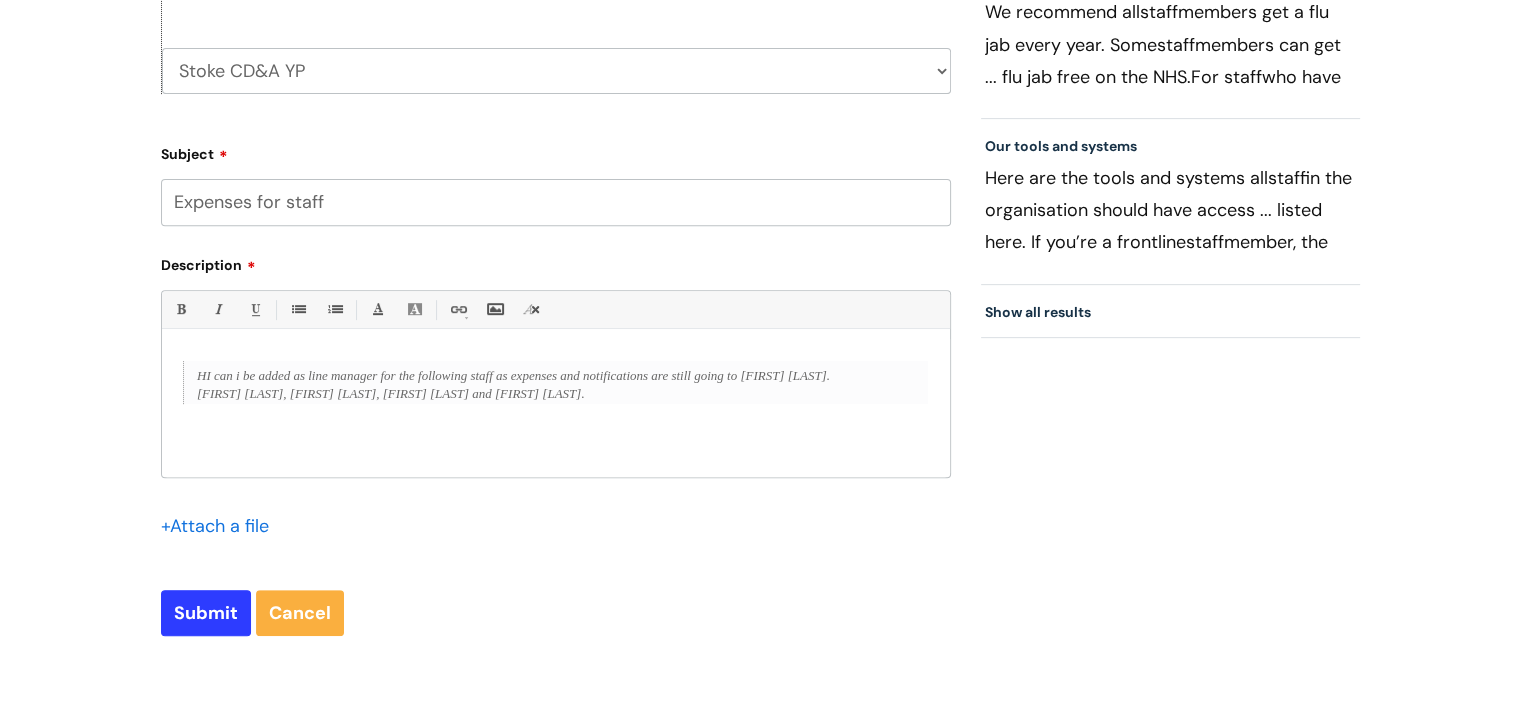 scroll, scrollTop: 865, scrollLeft: 0, axis: vertical 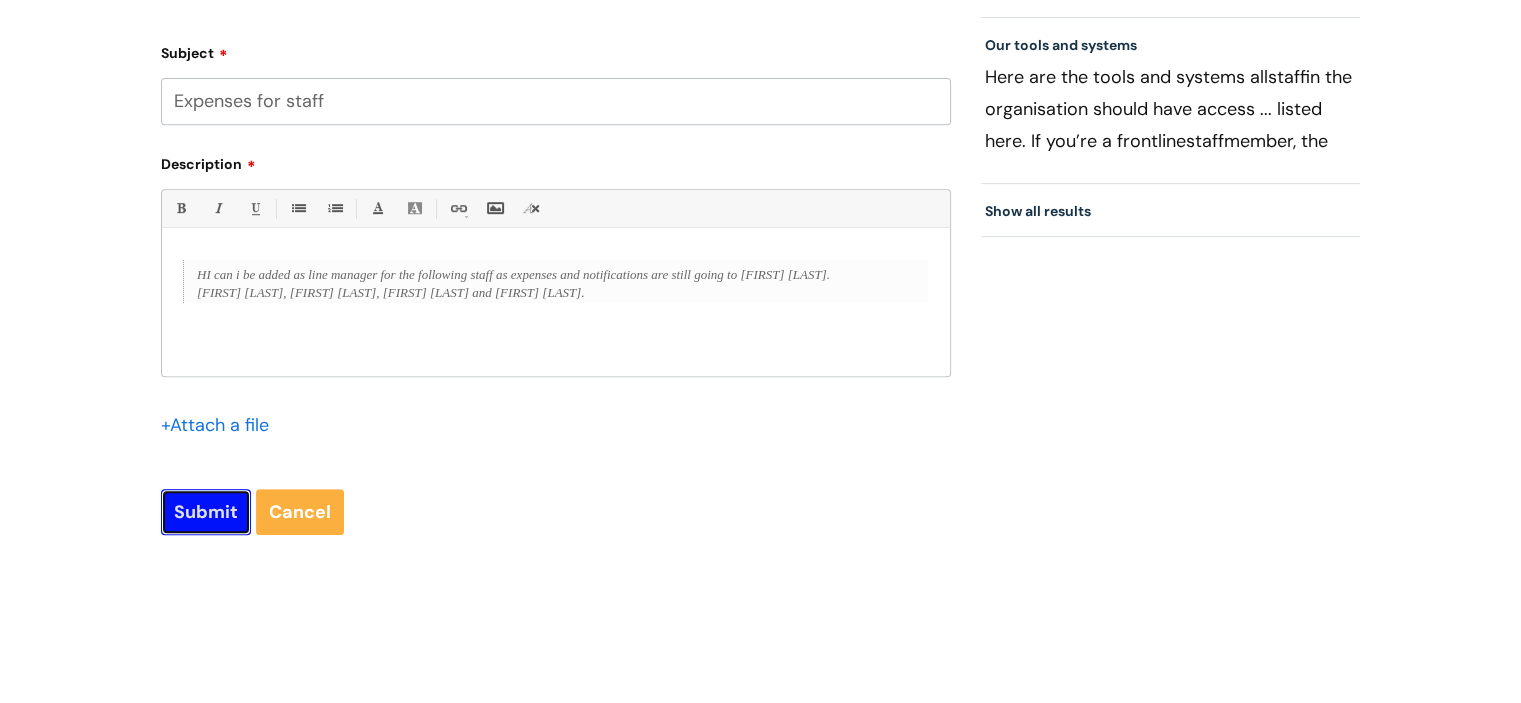 click on "Submit" at bounding box center [206, 512] 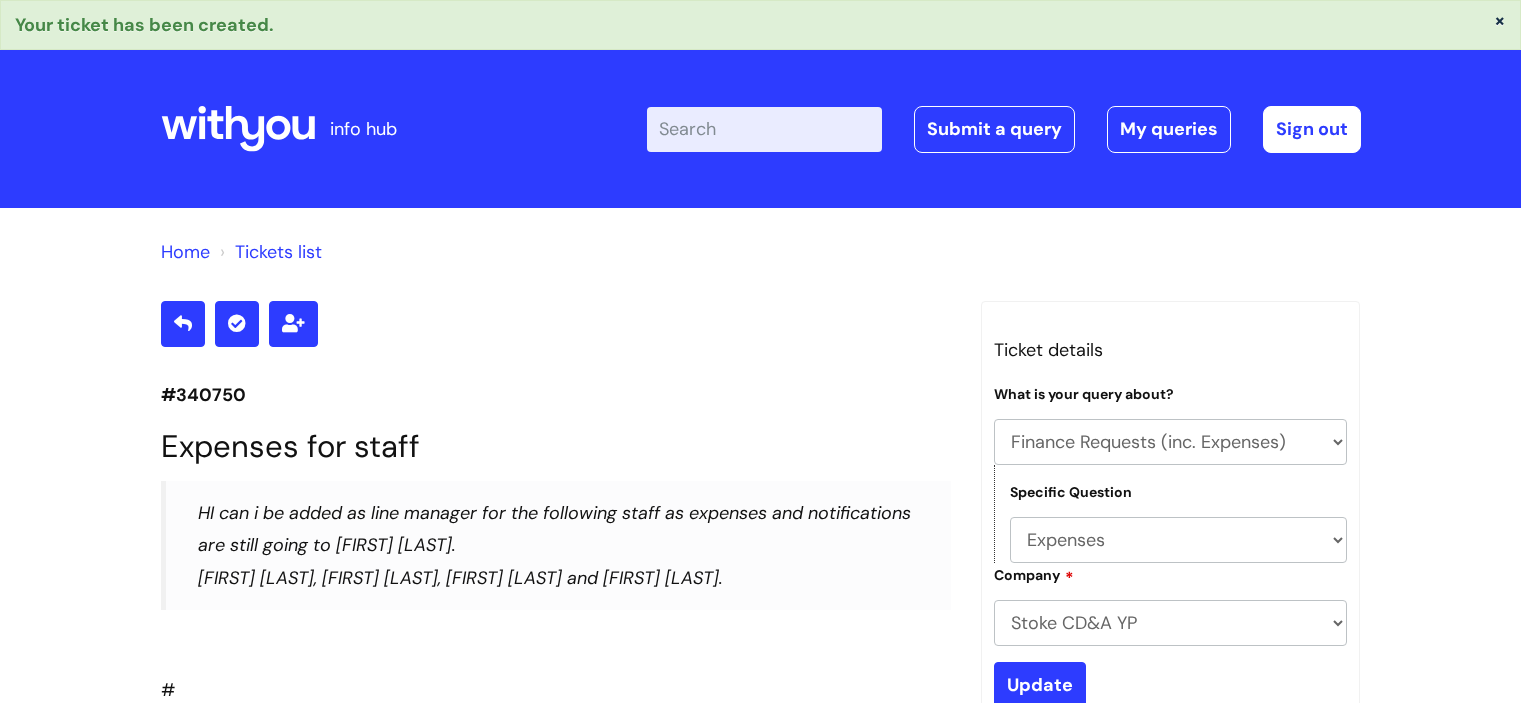 select on "Finance Requests (inc. Expenses)" 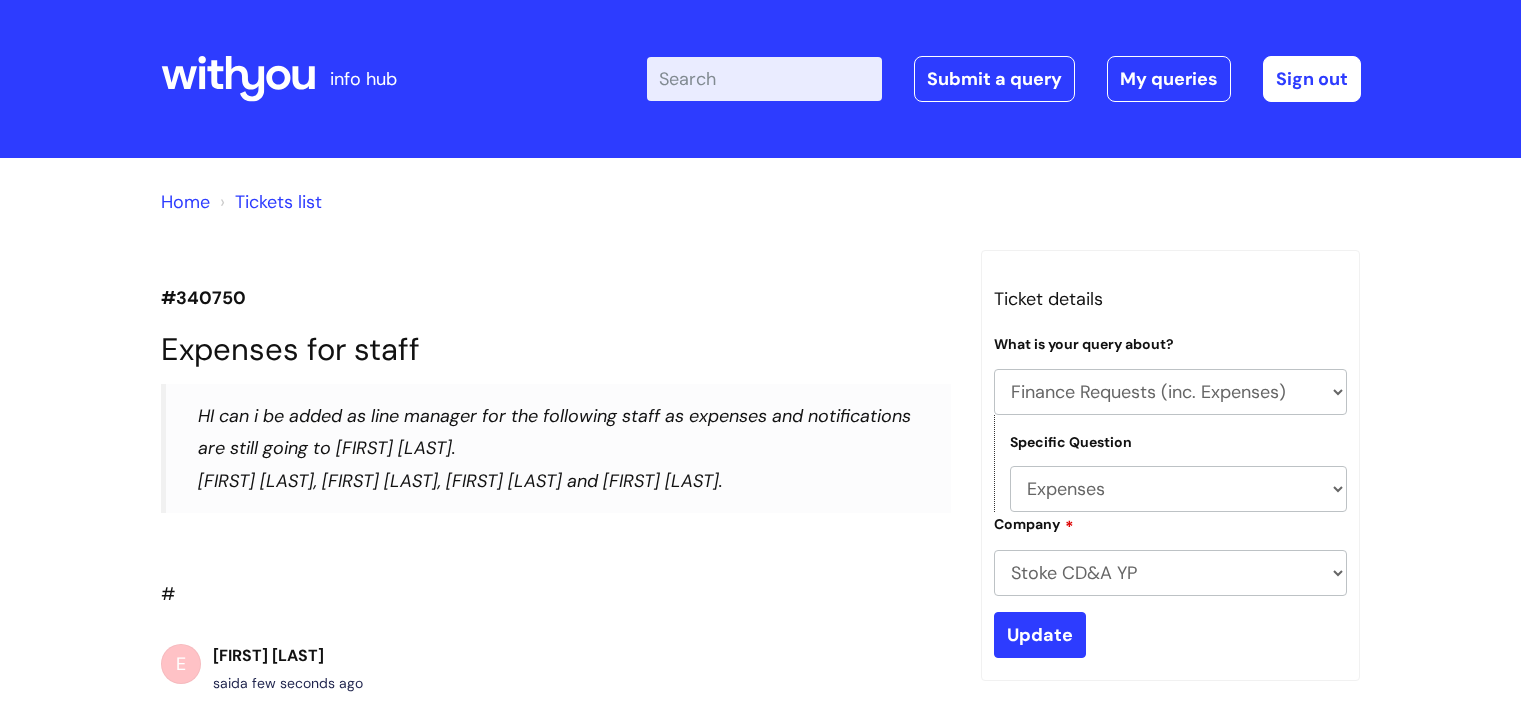 select on "Finance Requests (inc. Expenses)" 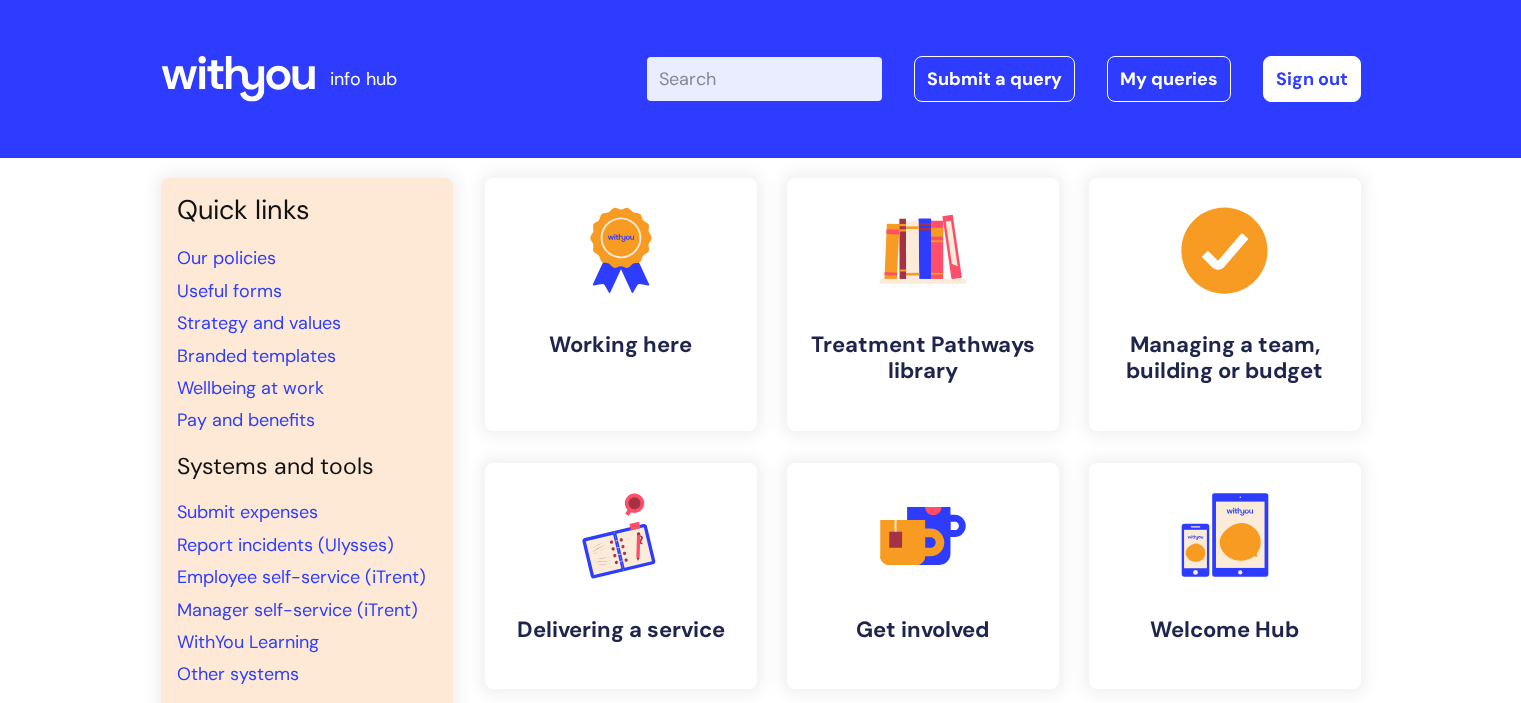 scroll, scrollTop: 0, scrollLeft: 0, axis: both 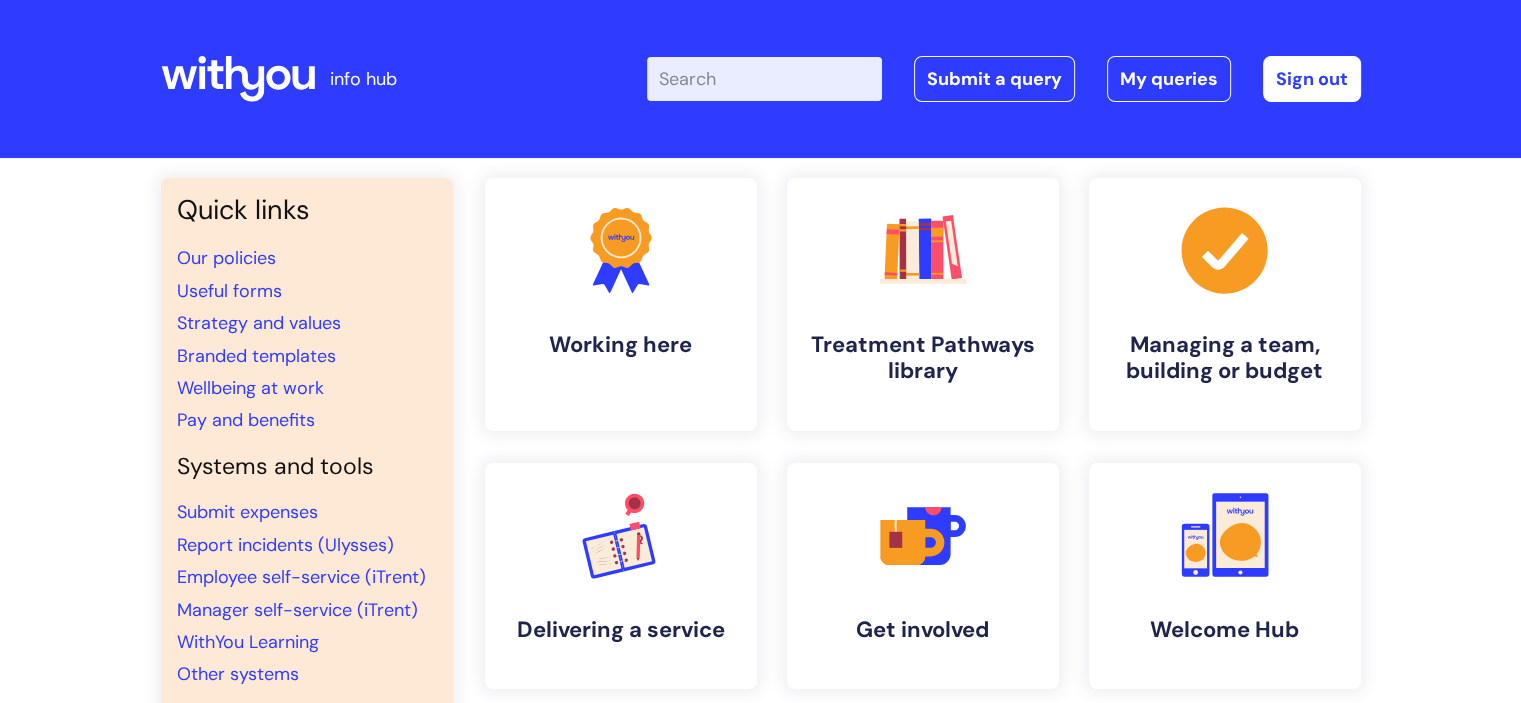 click on "Enter your search term here..." at bounding box center (764, 79) 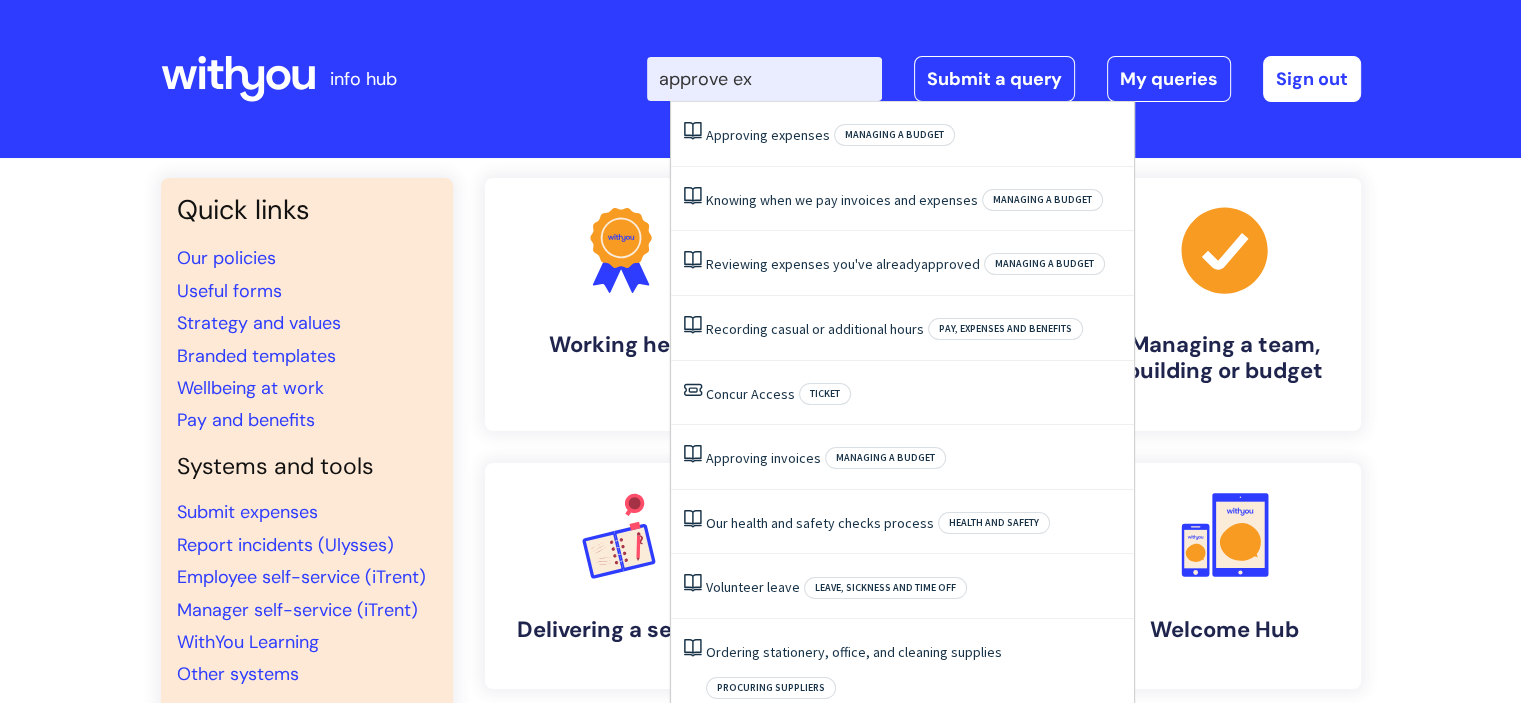 type on "approve exp" 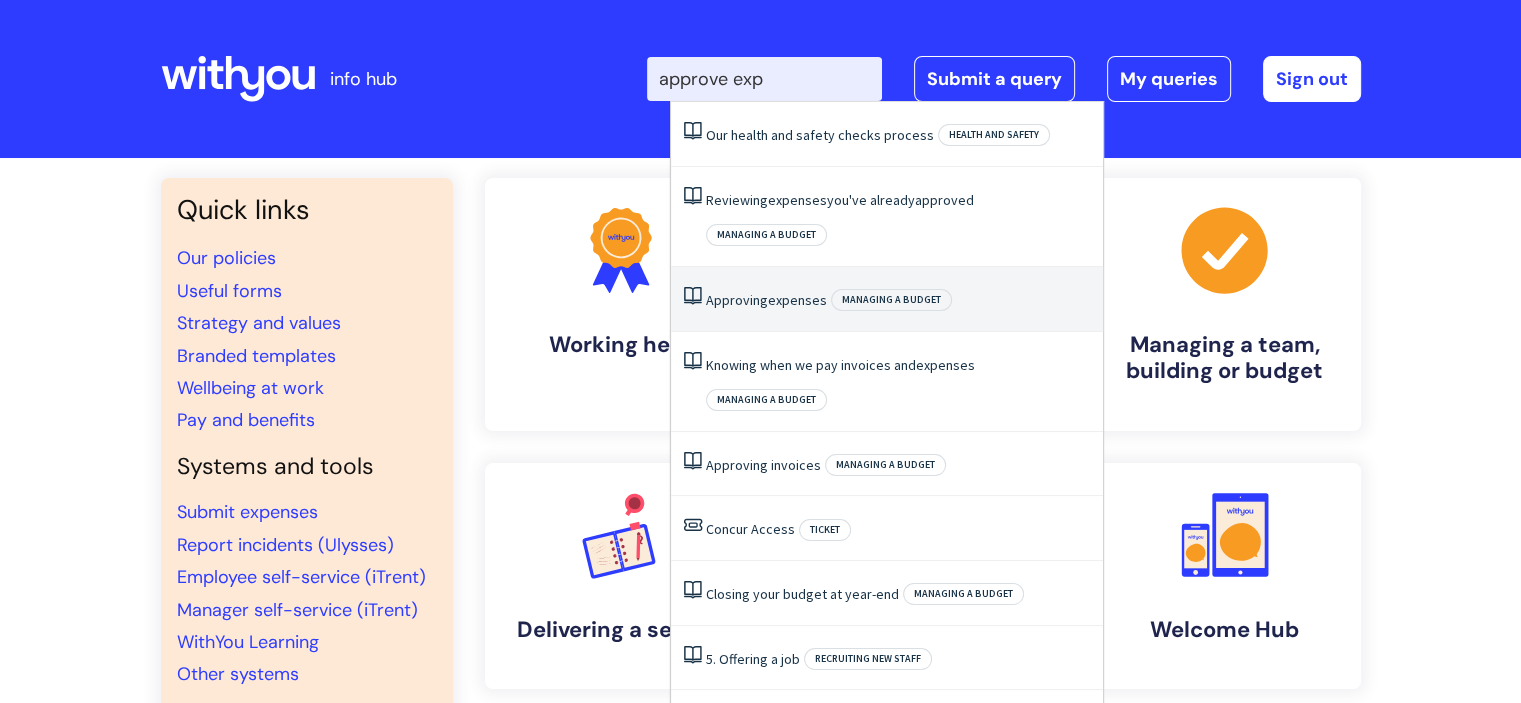 click on "Approving  expenses   Managing a budget" at bounding box center (887, 299) 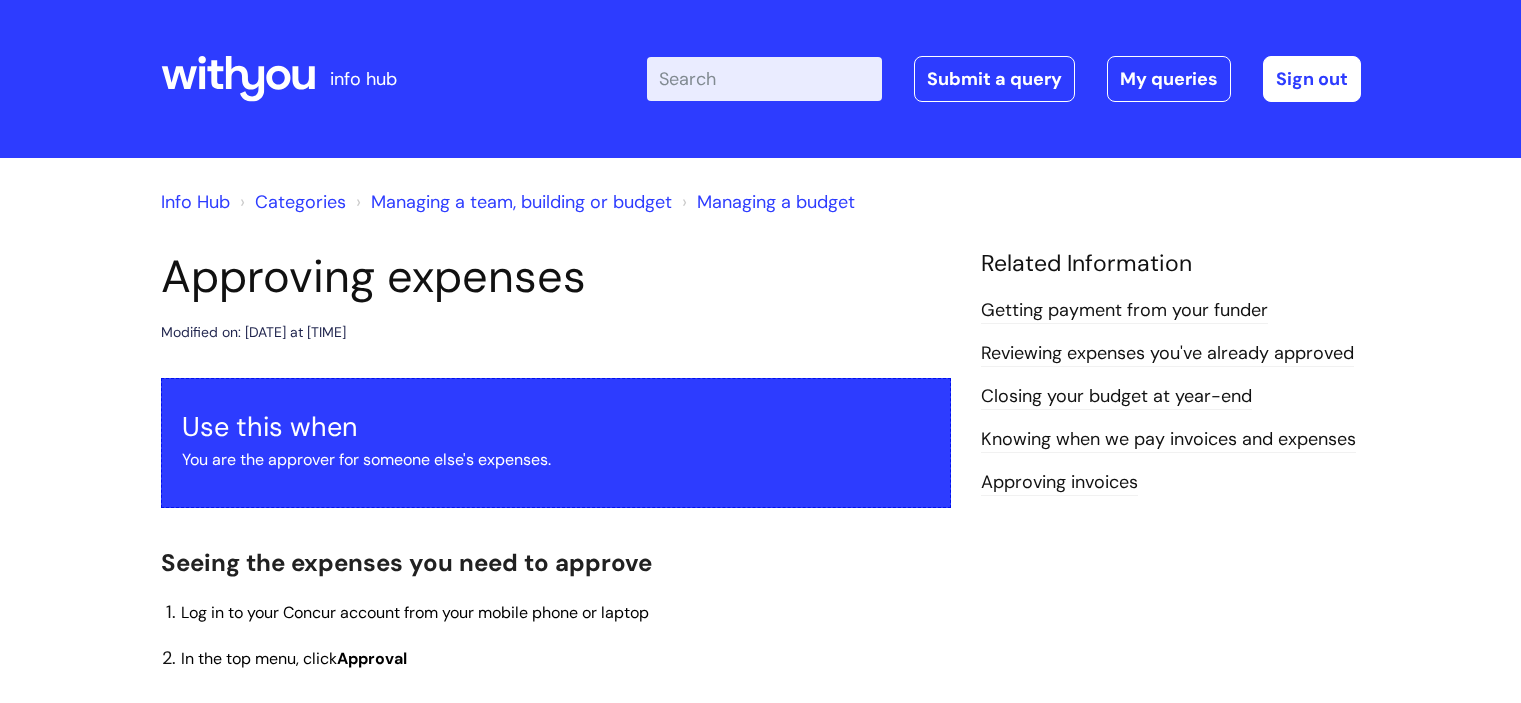 scroll, scrollTop: 0, scrollLeft: 0, axis: both 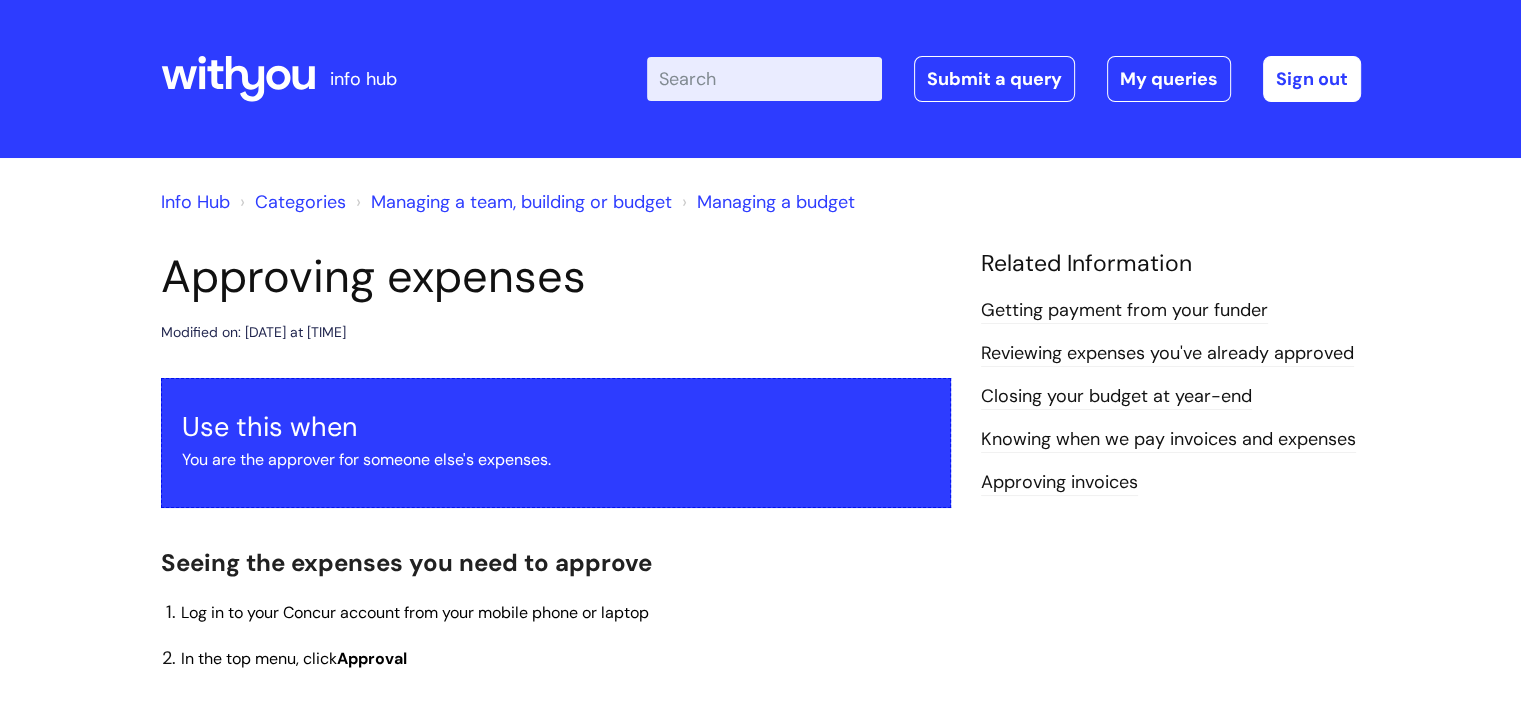 click on "Enter your search term here..." at bounding box center [764, 79] 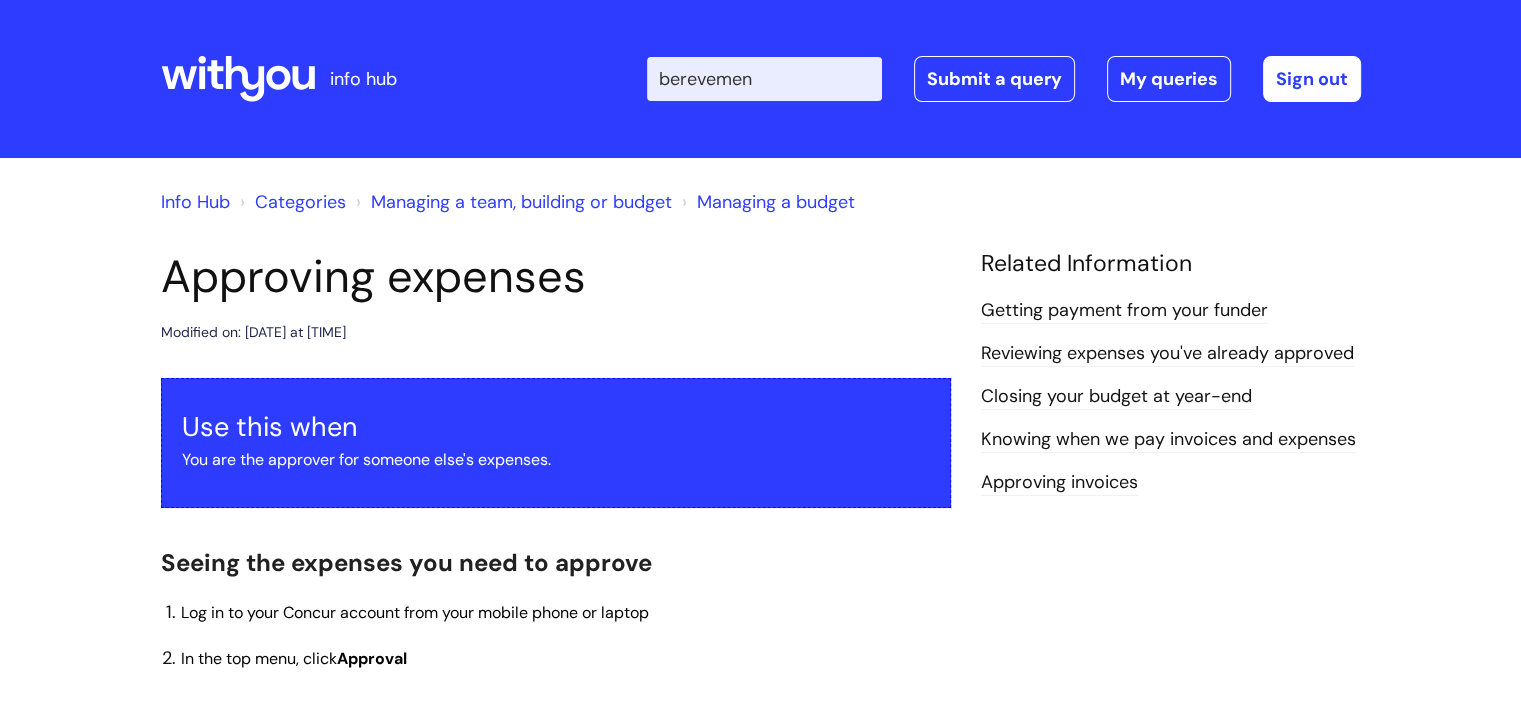 type on "berevement" 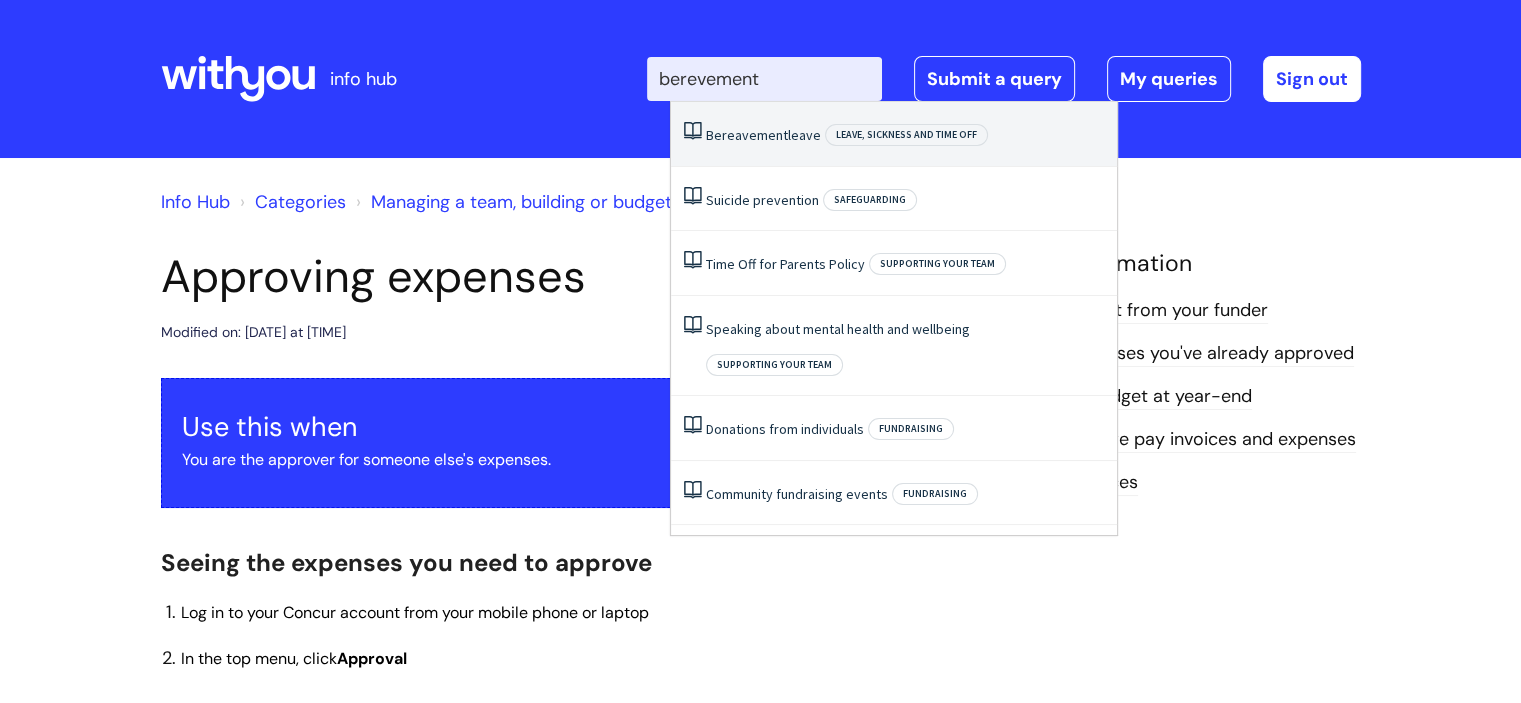 click on "Bereavement  leave   Leave, sickness and time off" at bounding box center (894, 134) 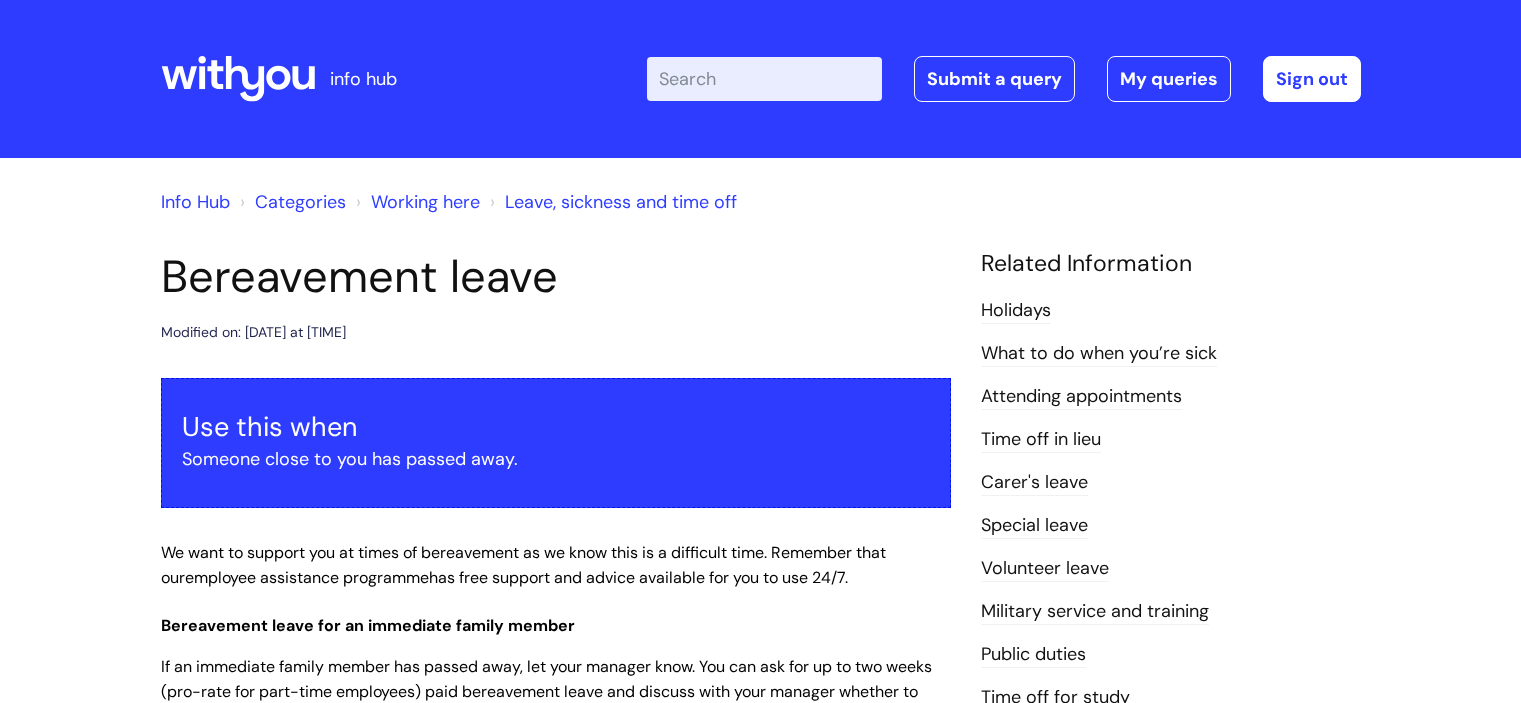 scroll, scrollTop: 0, scrollLeft: 0, axis: both 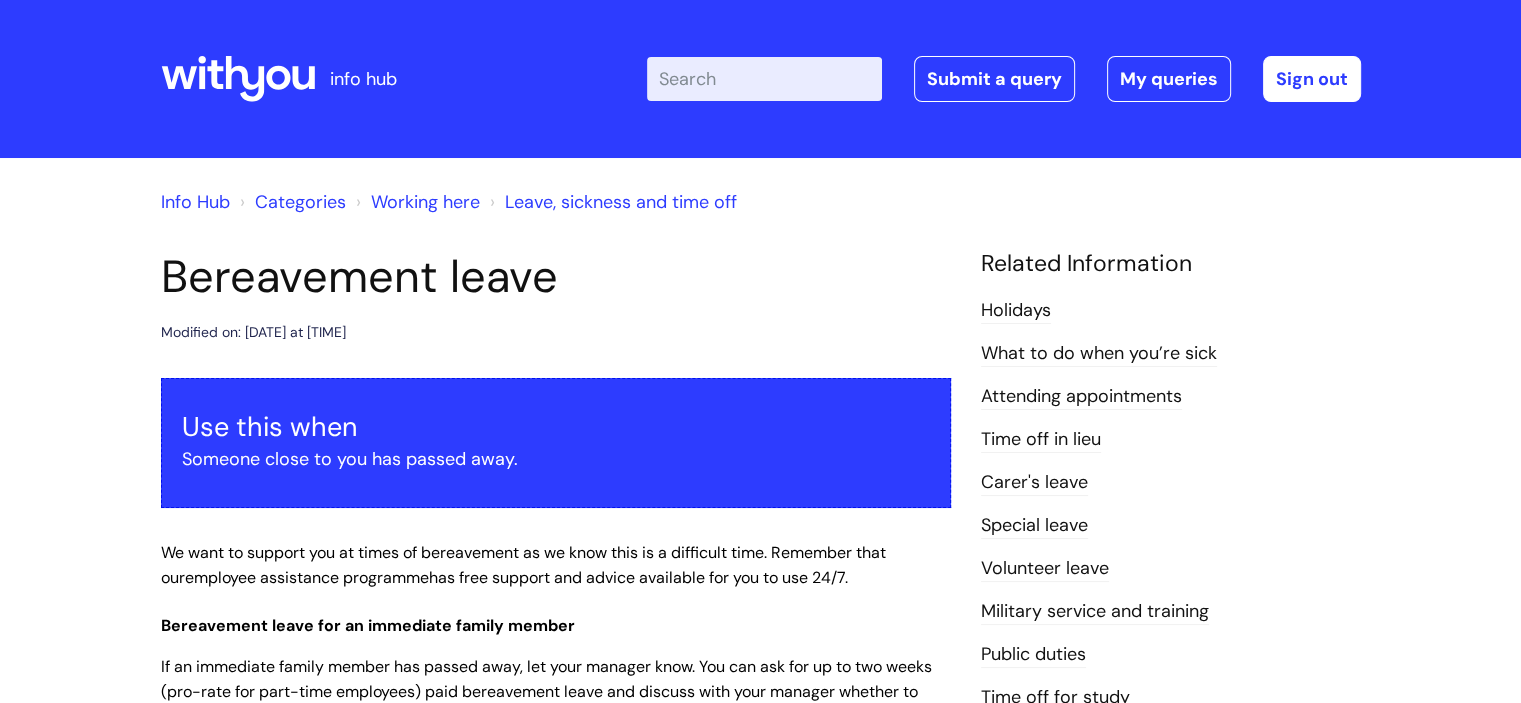 click on "Leave, sickness and time off" at bounding box center [621, 202] 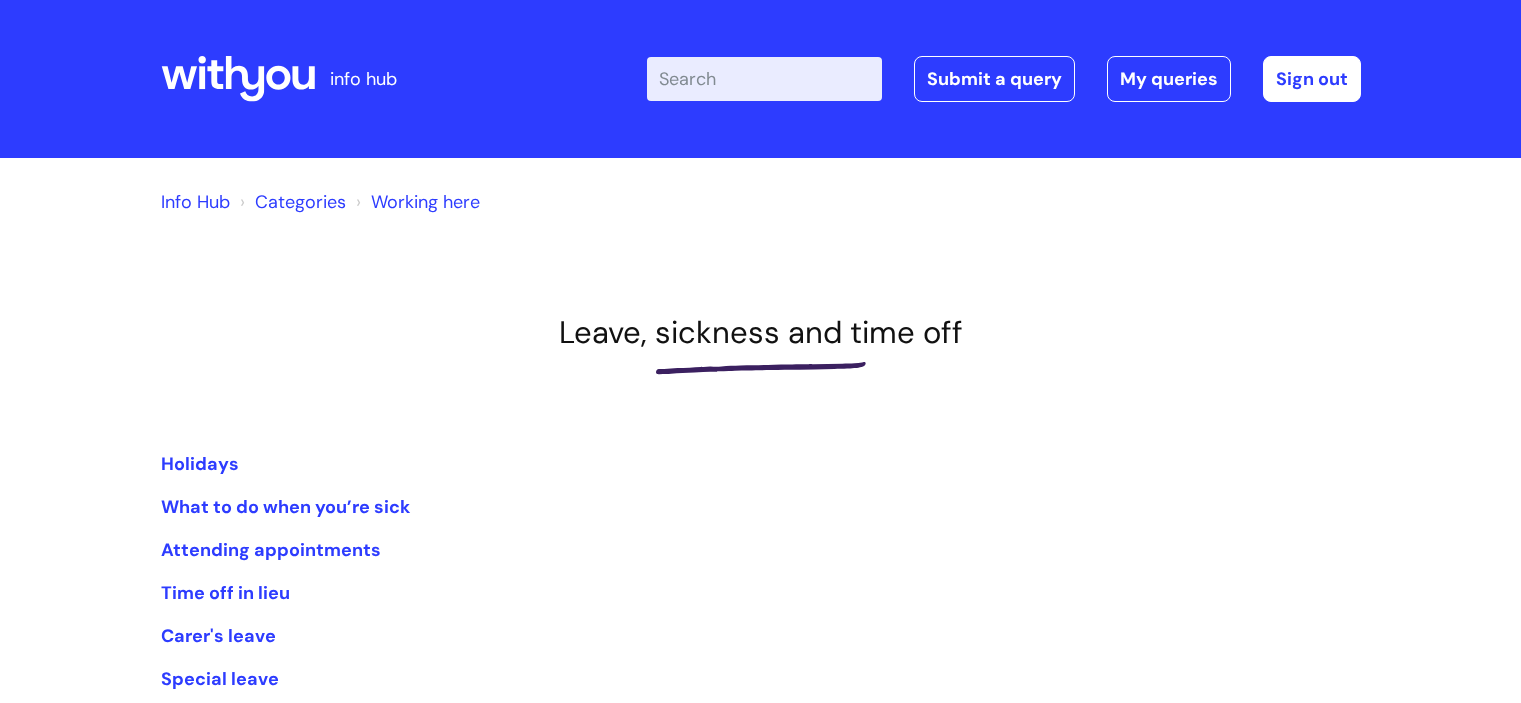scroll, scrollTop: 0, scrollLeft: 0, axis: both 